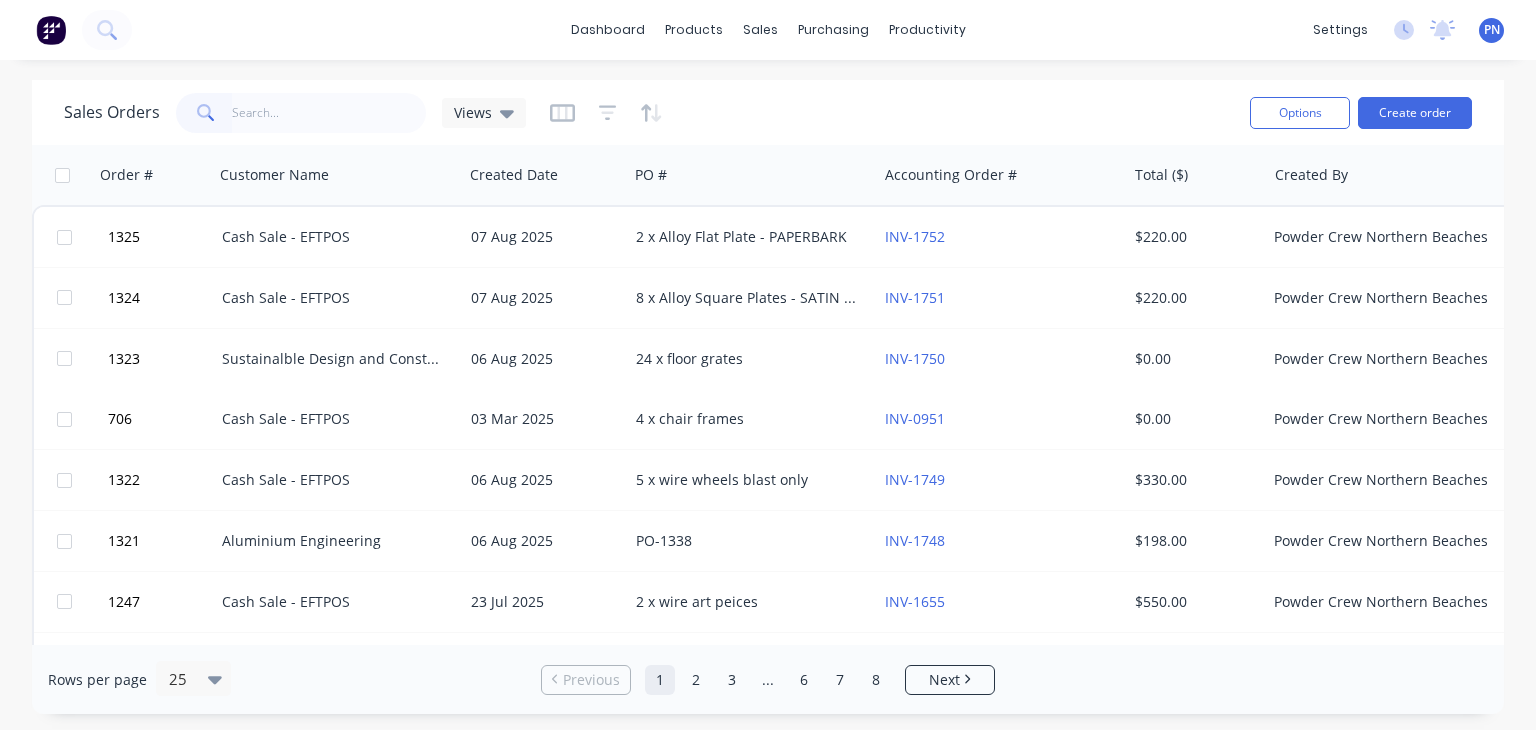 click at bounding box center (329, 113) 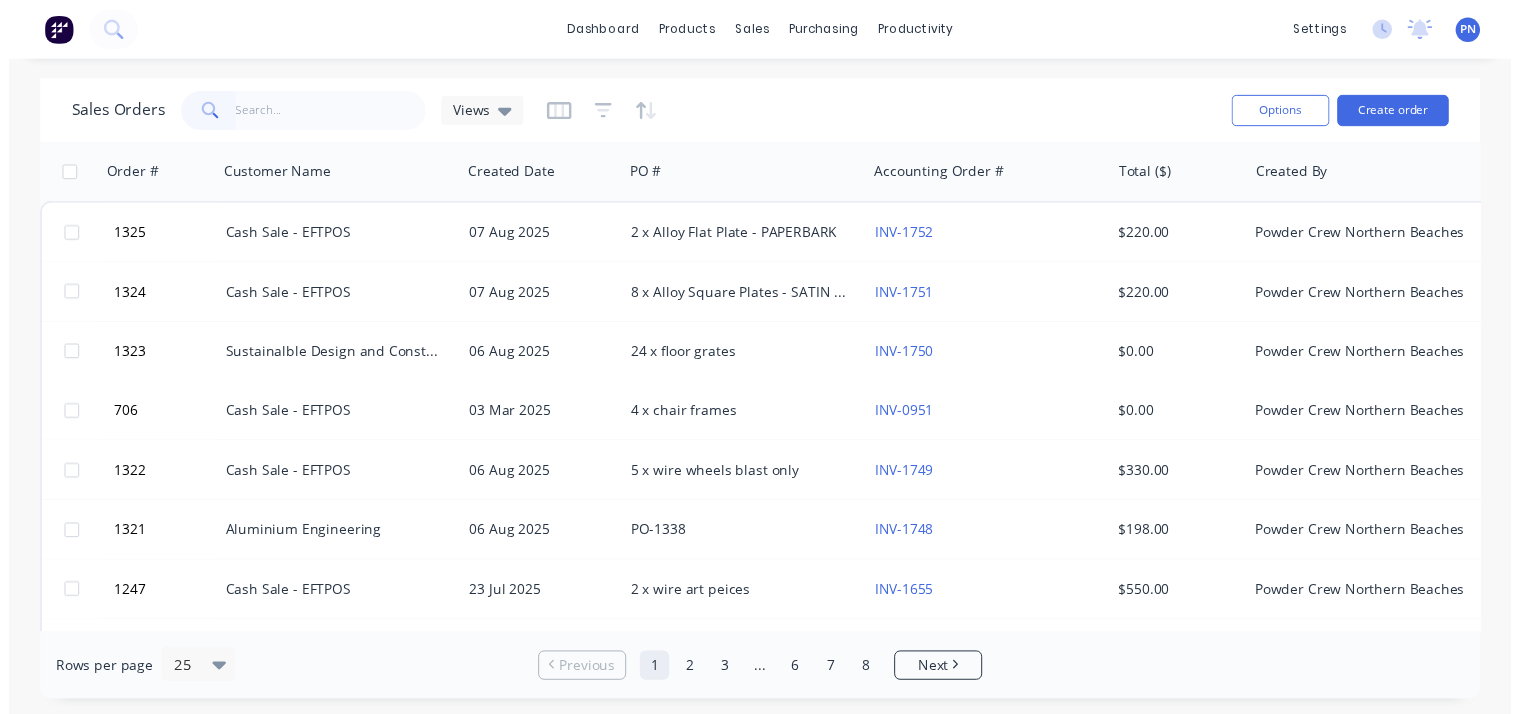 scroll, scrollTop: 0, scrollLeft: 0, axis: both 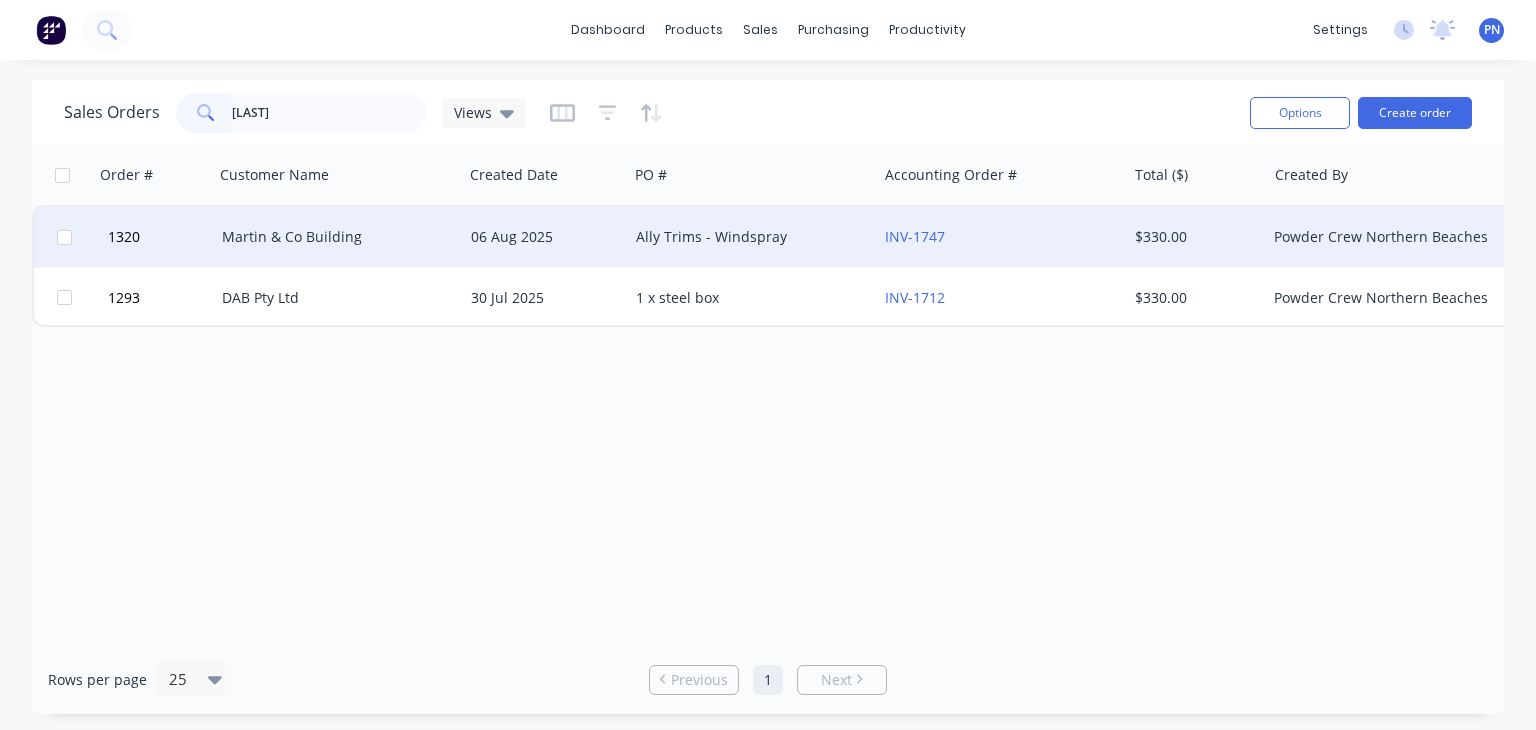type on "[LAST]" 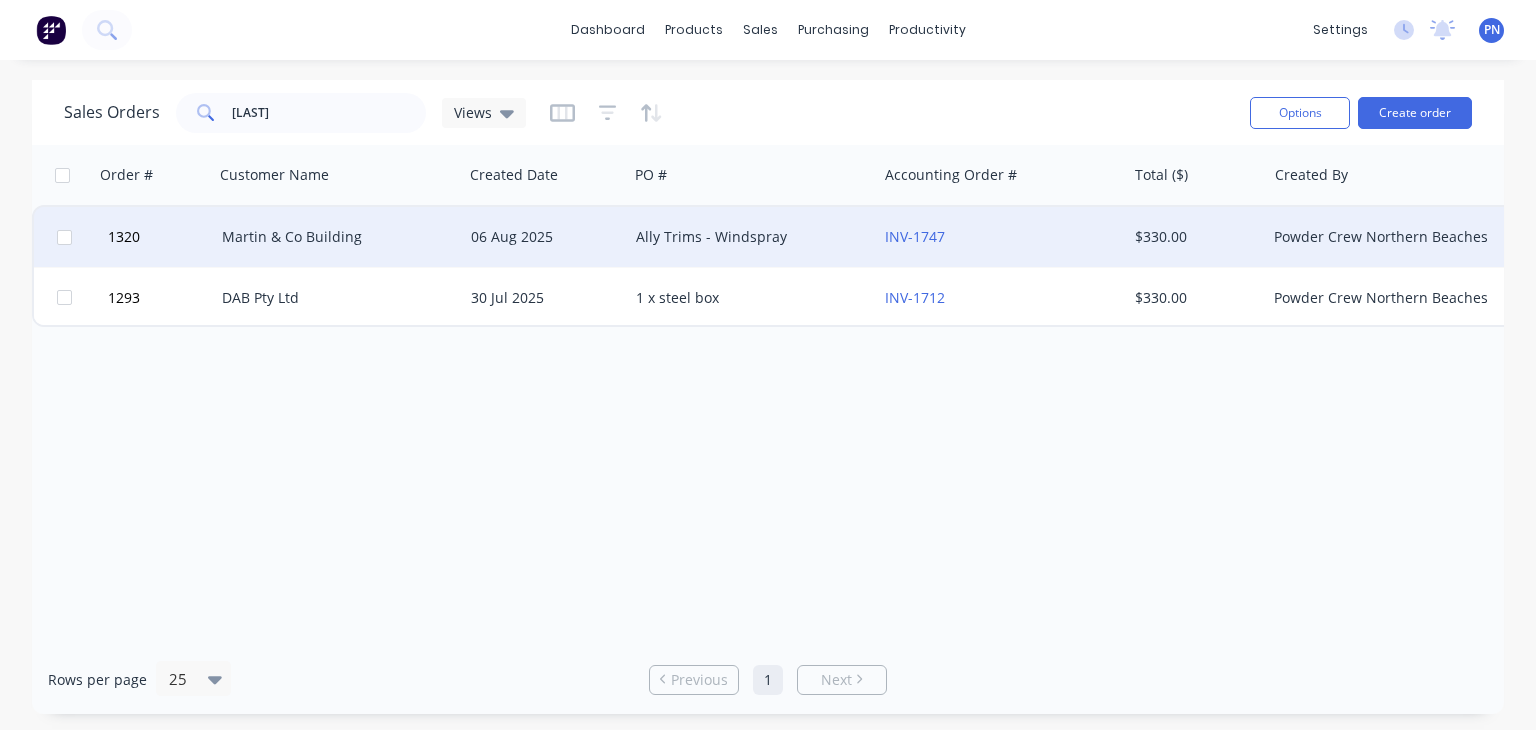click on "Martin & Co Building" at bounding box center [333, 237] 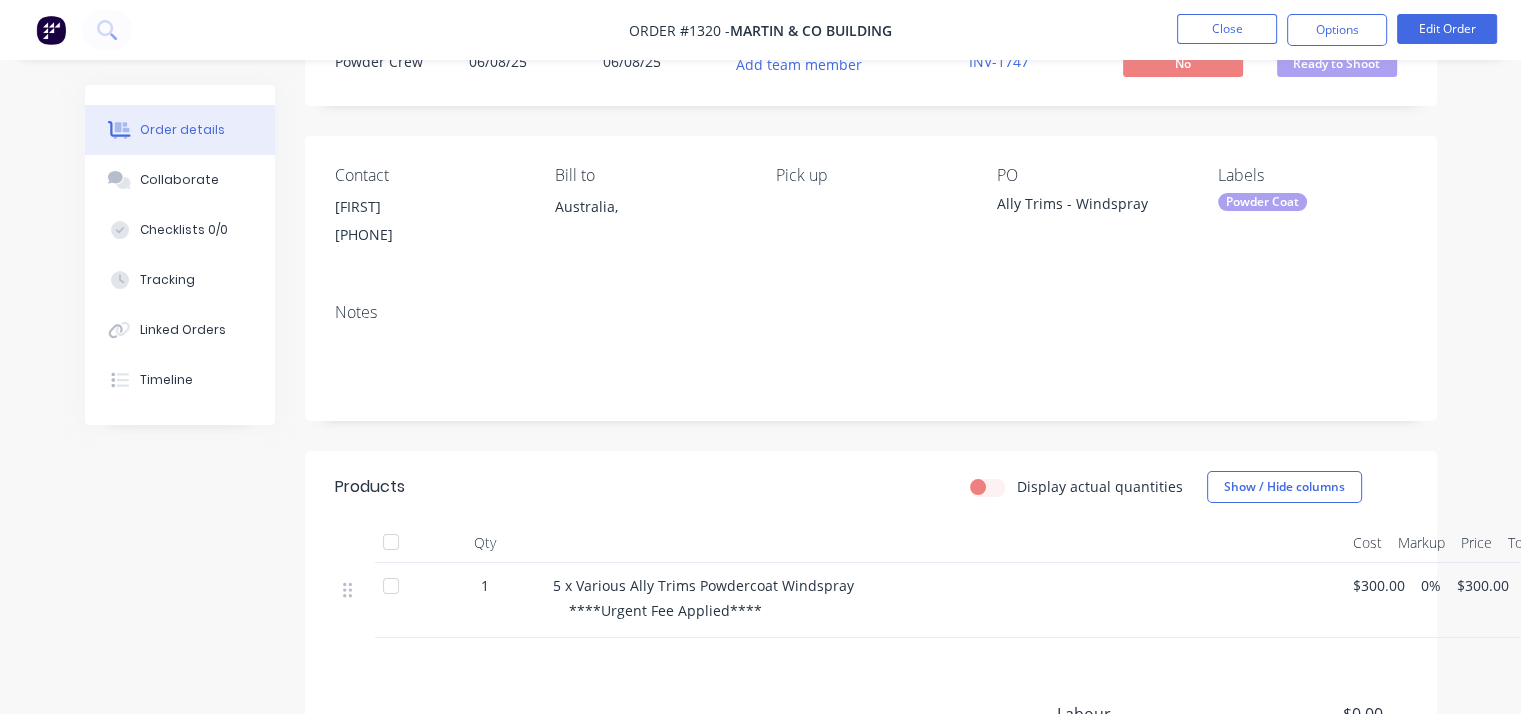 scroll, scrollTop: 0, scrollLeft: 0, axis: both 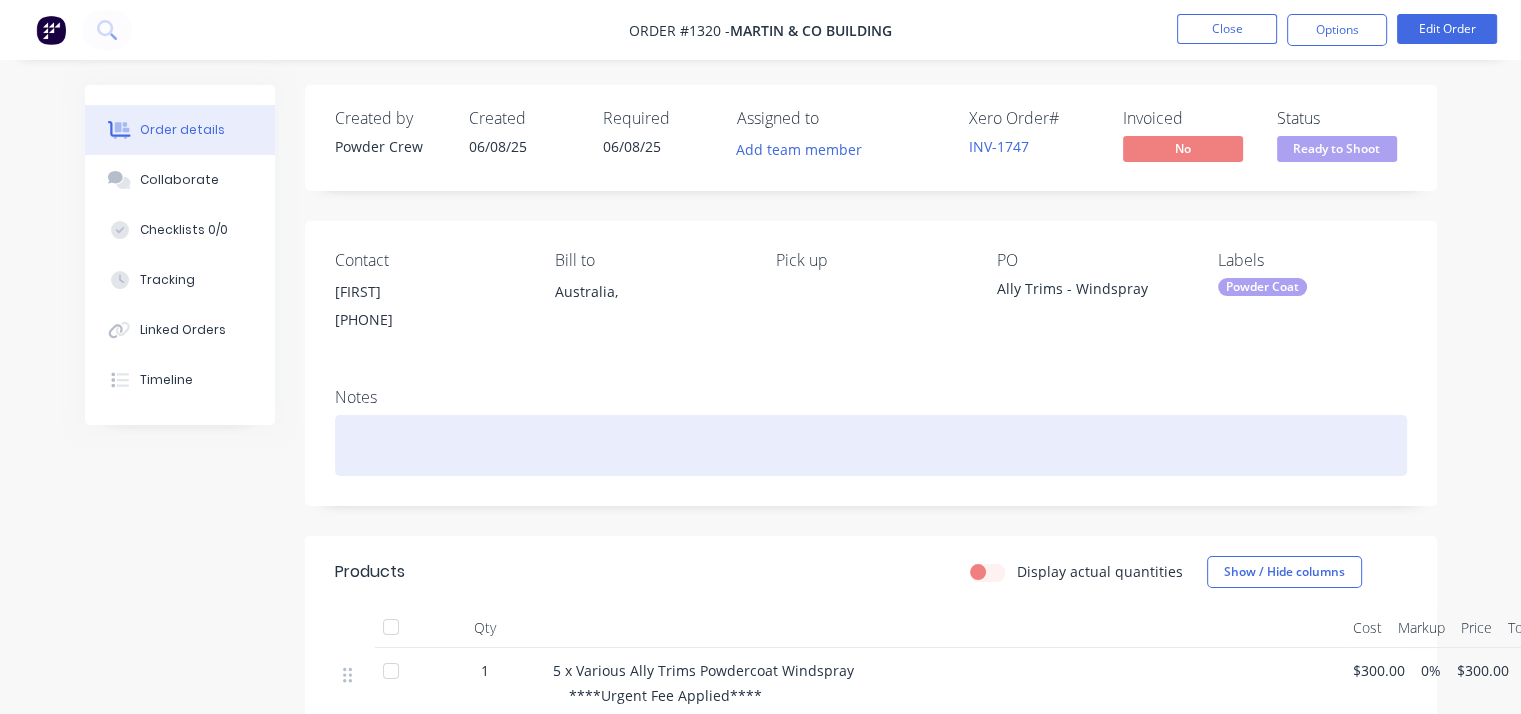 click at bounding box center (871, 445) 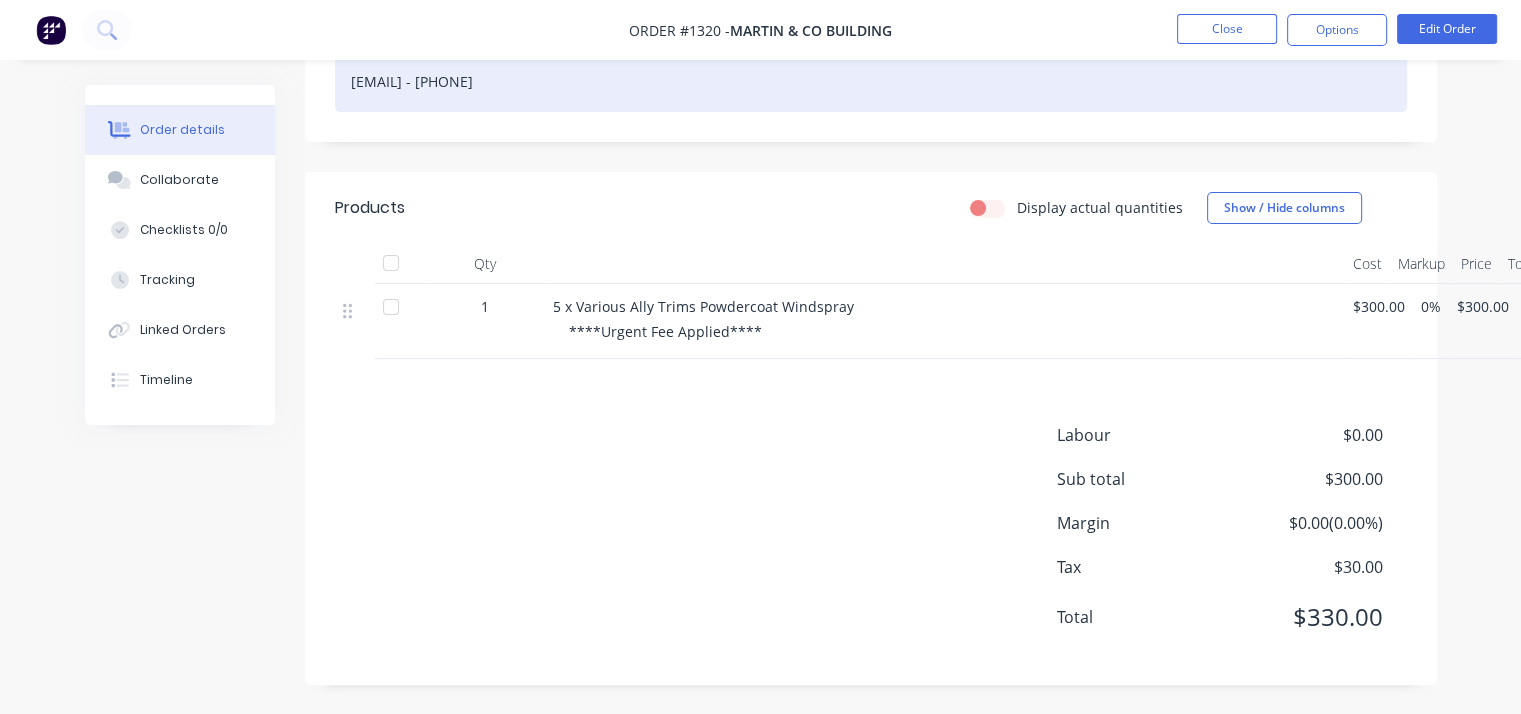 scroll, scrollTop: 0, scrollLeft: 0, axis: both 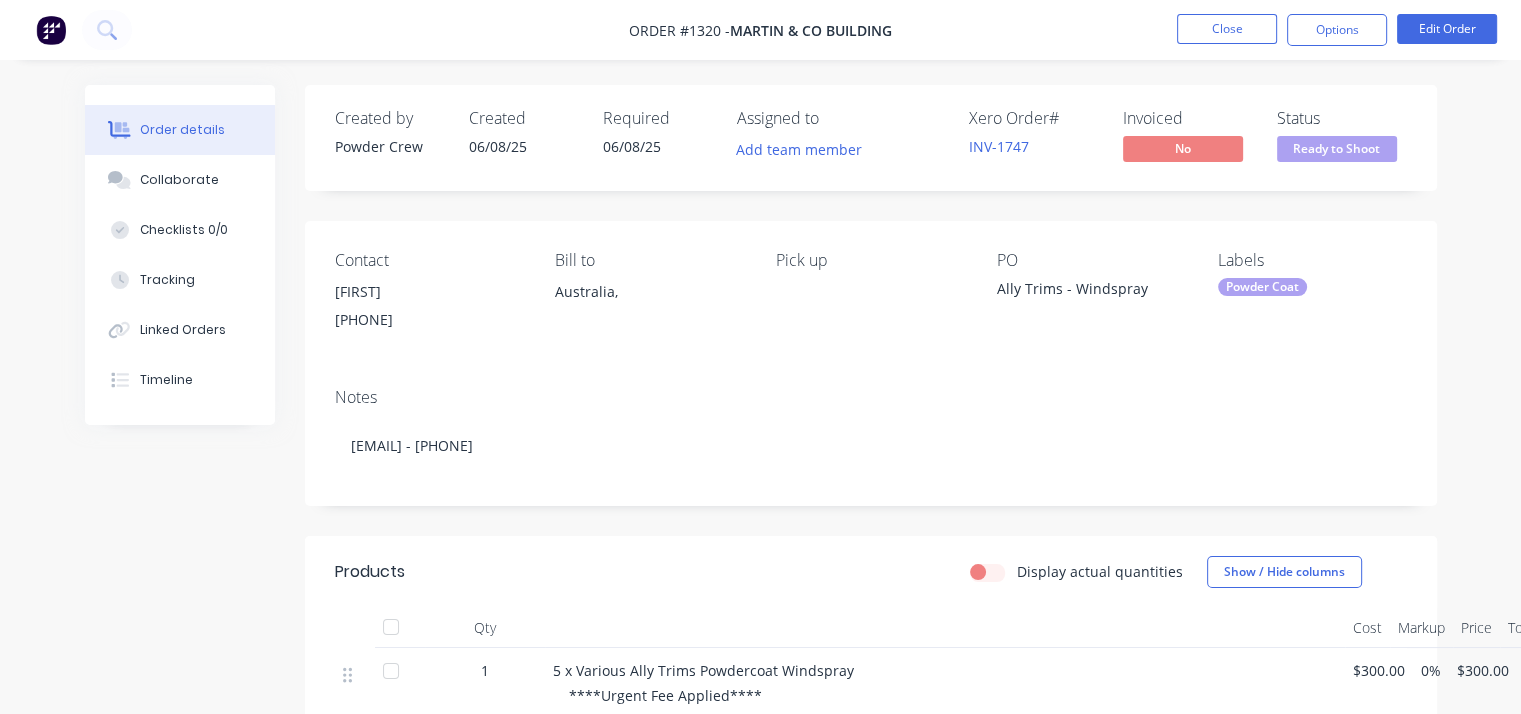 click on "Ready to Shoot" at bounding box center [1337, 148] 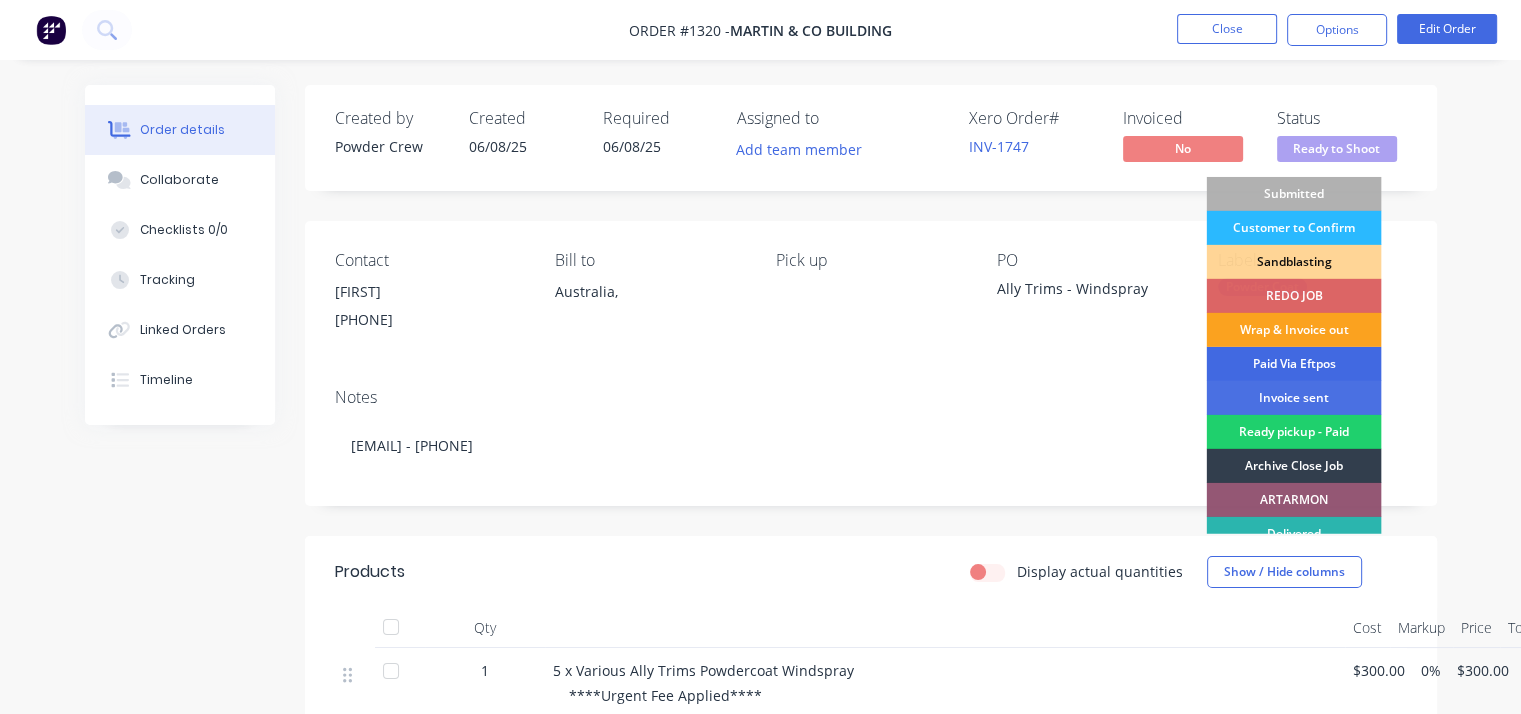 click on "Paid Via Eftpos" at bounding box center (1293, 364) 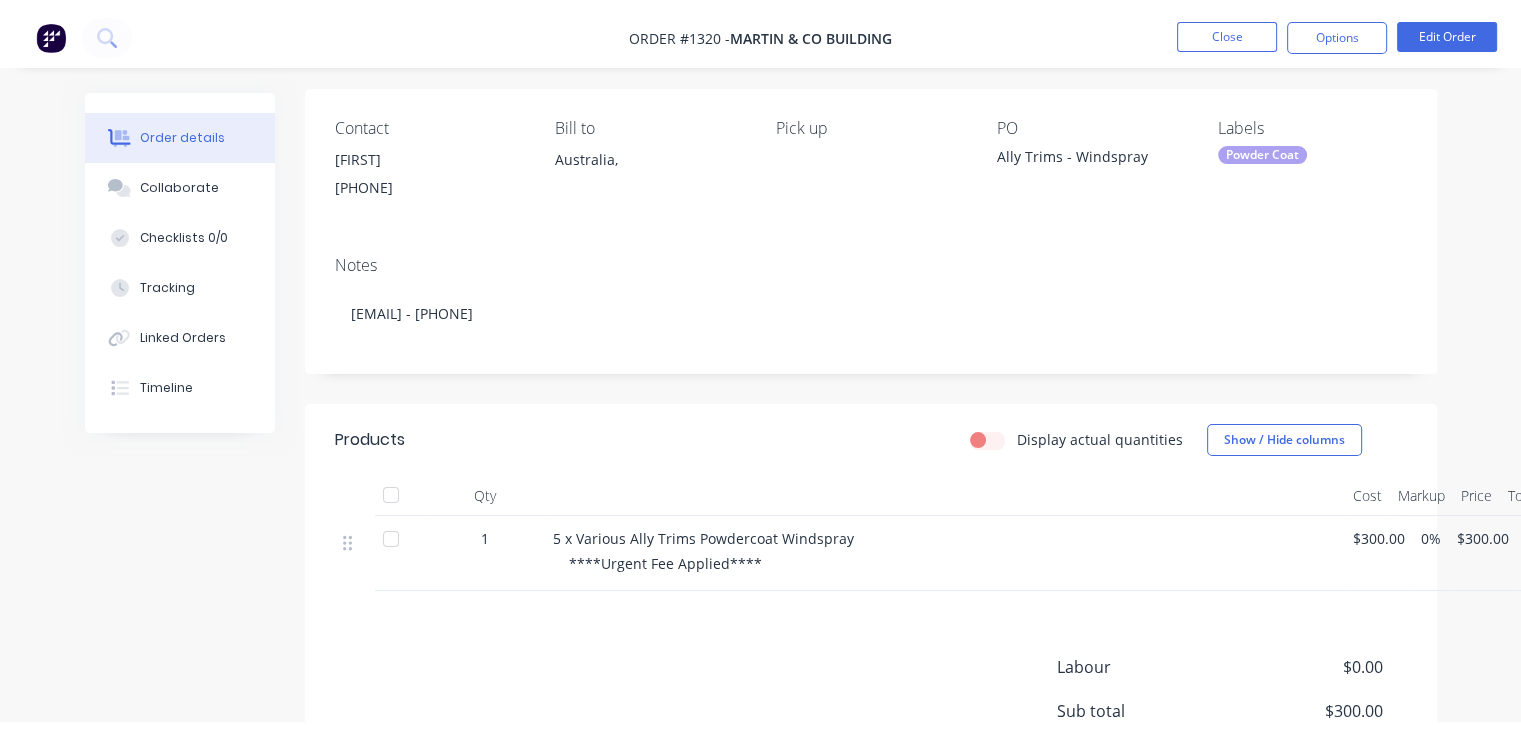 scroll, scrollTop: 0, scrollLeft: 0, axis: both 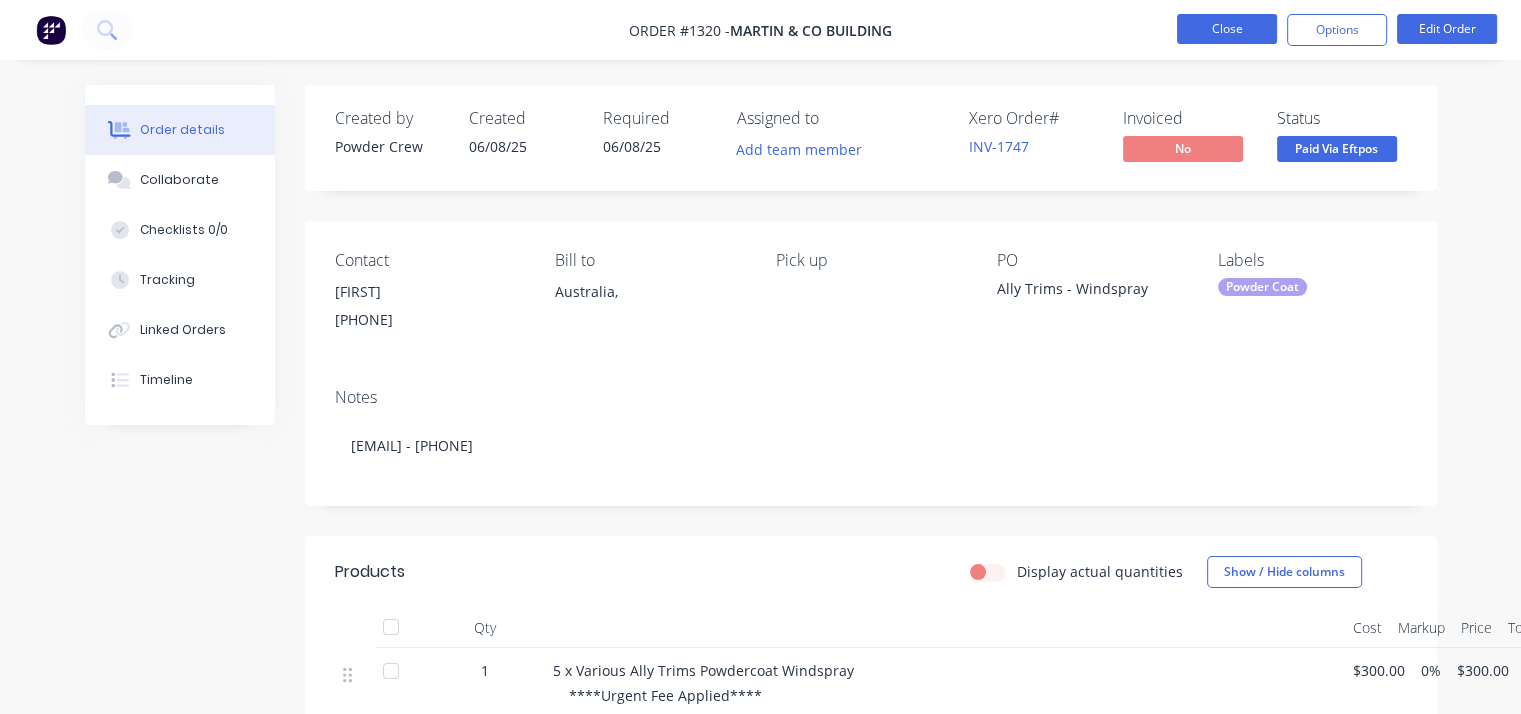 click on "Close" at bounding box center [1227, 29] 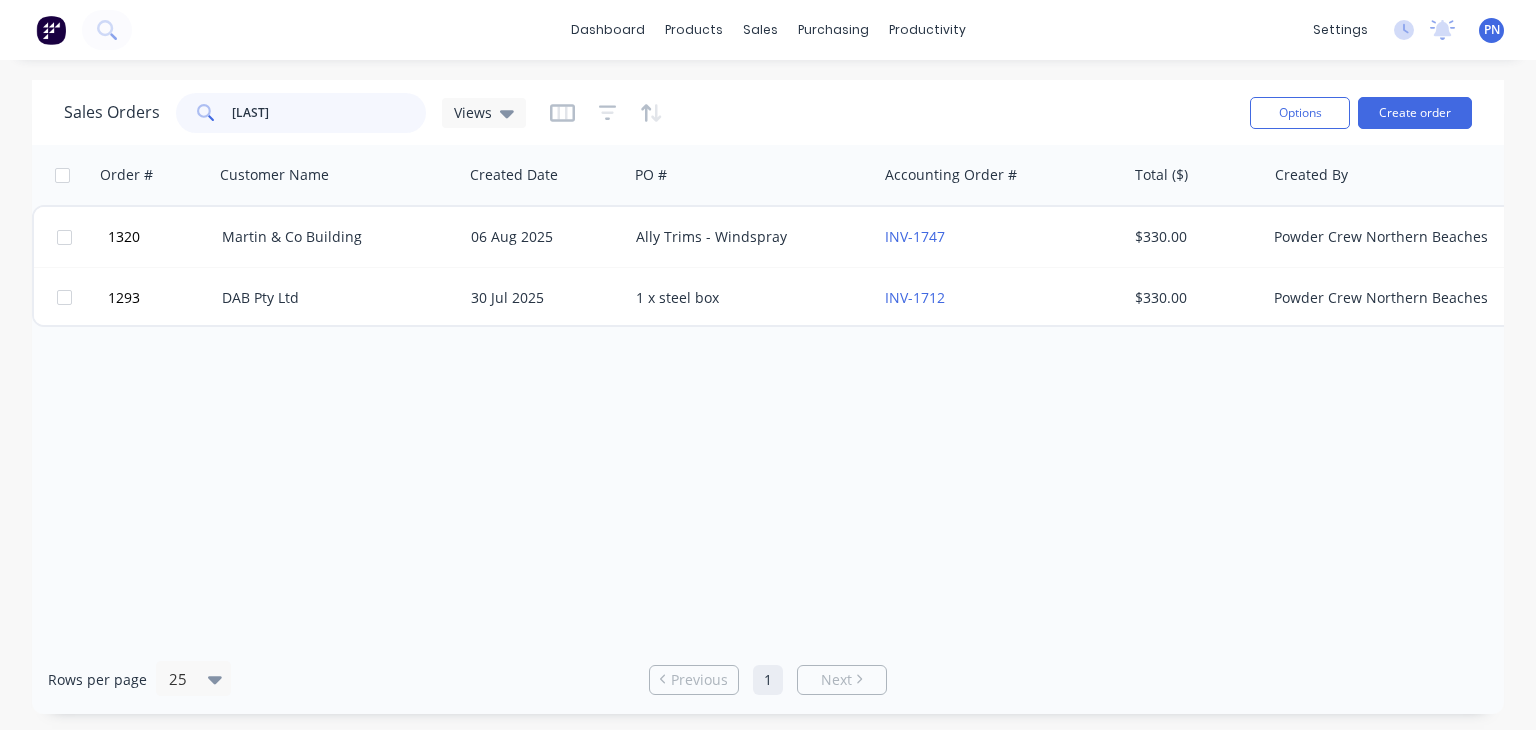 drag, startPoint x: 392, startPoint y: 109, endPoint x: 255, endPoint y: 133, distance: 139.0863 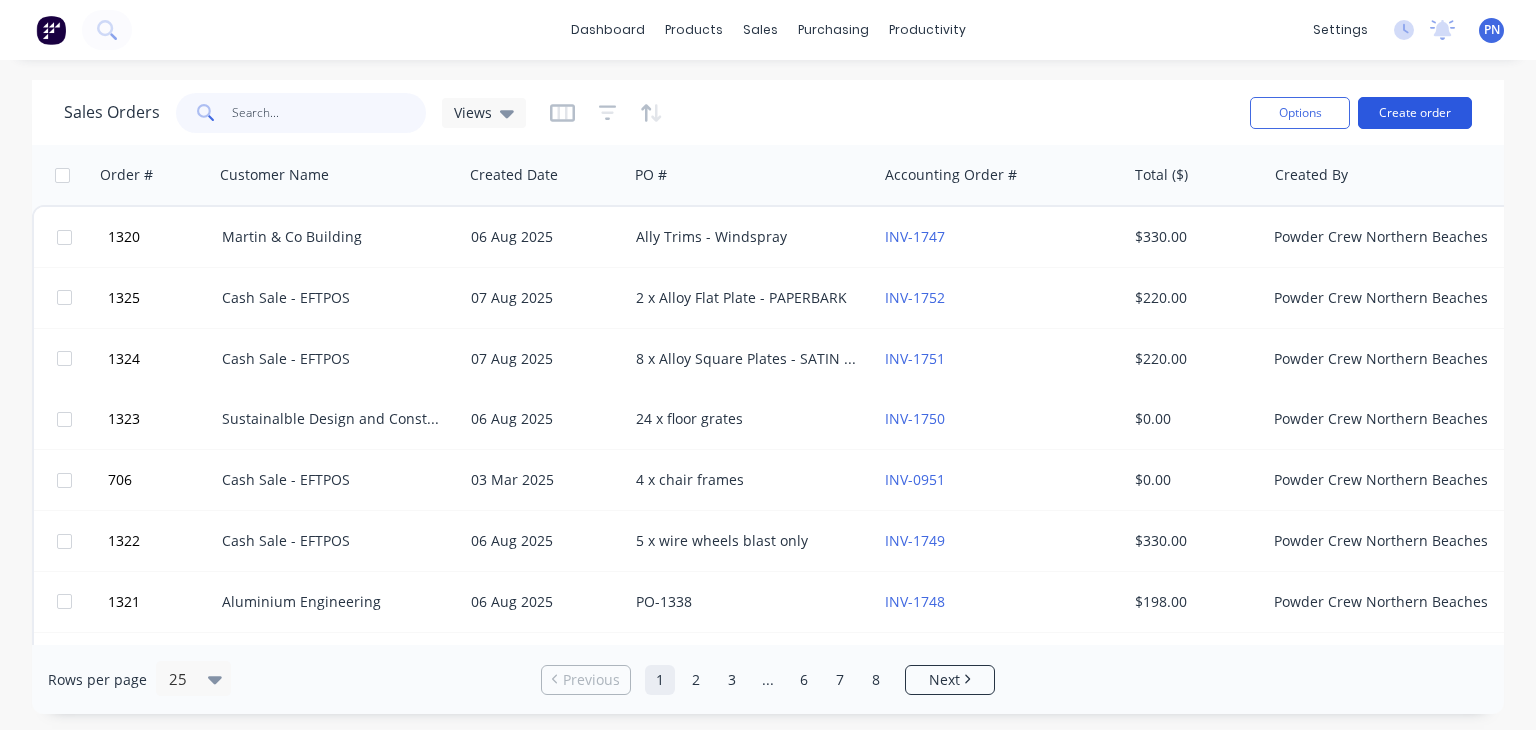 type 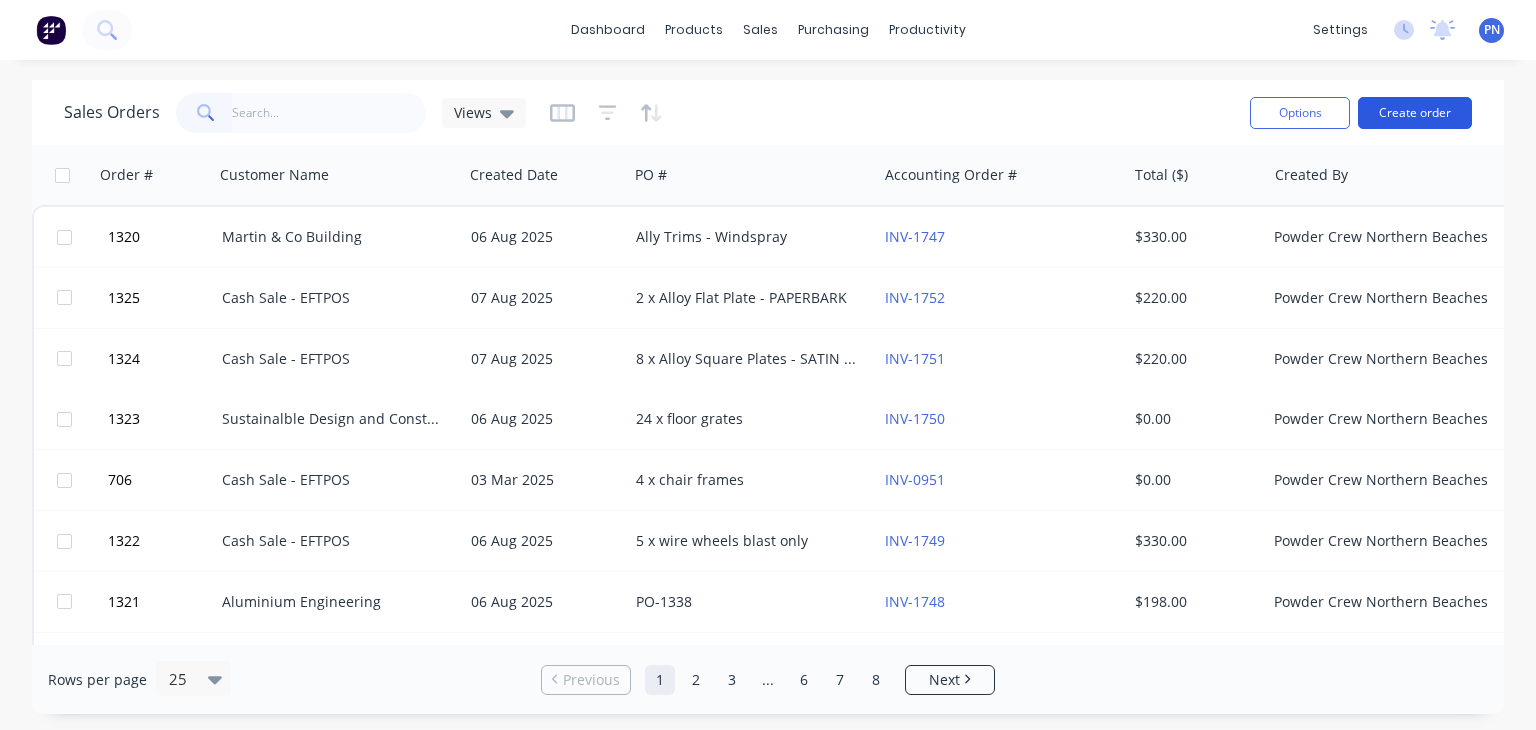 click on "Create order" at bounding box center (1415, 113) 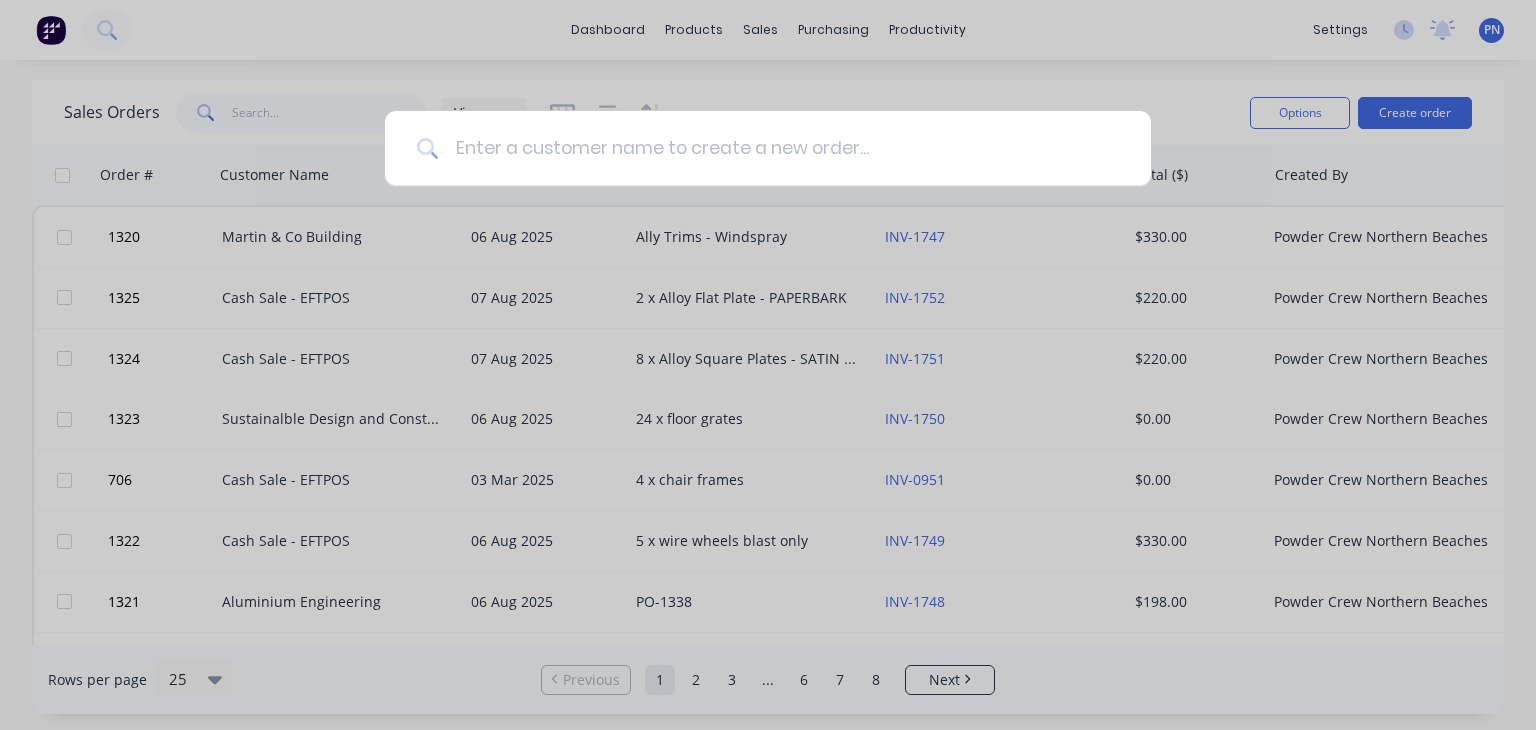 click at bounding box center (779, 148) 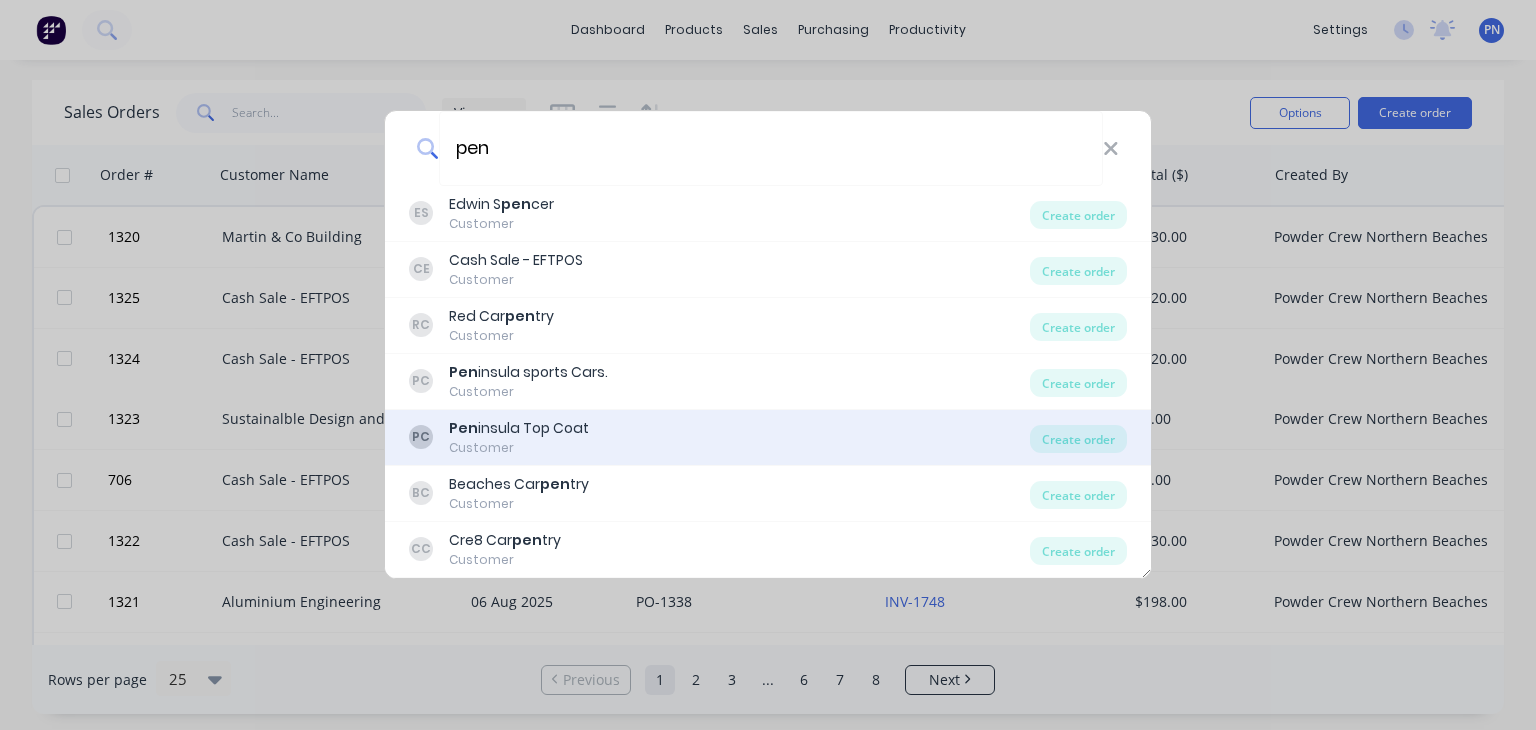 type on "pen" 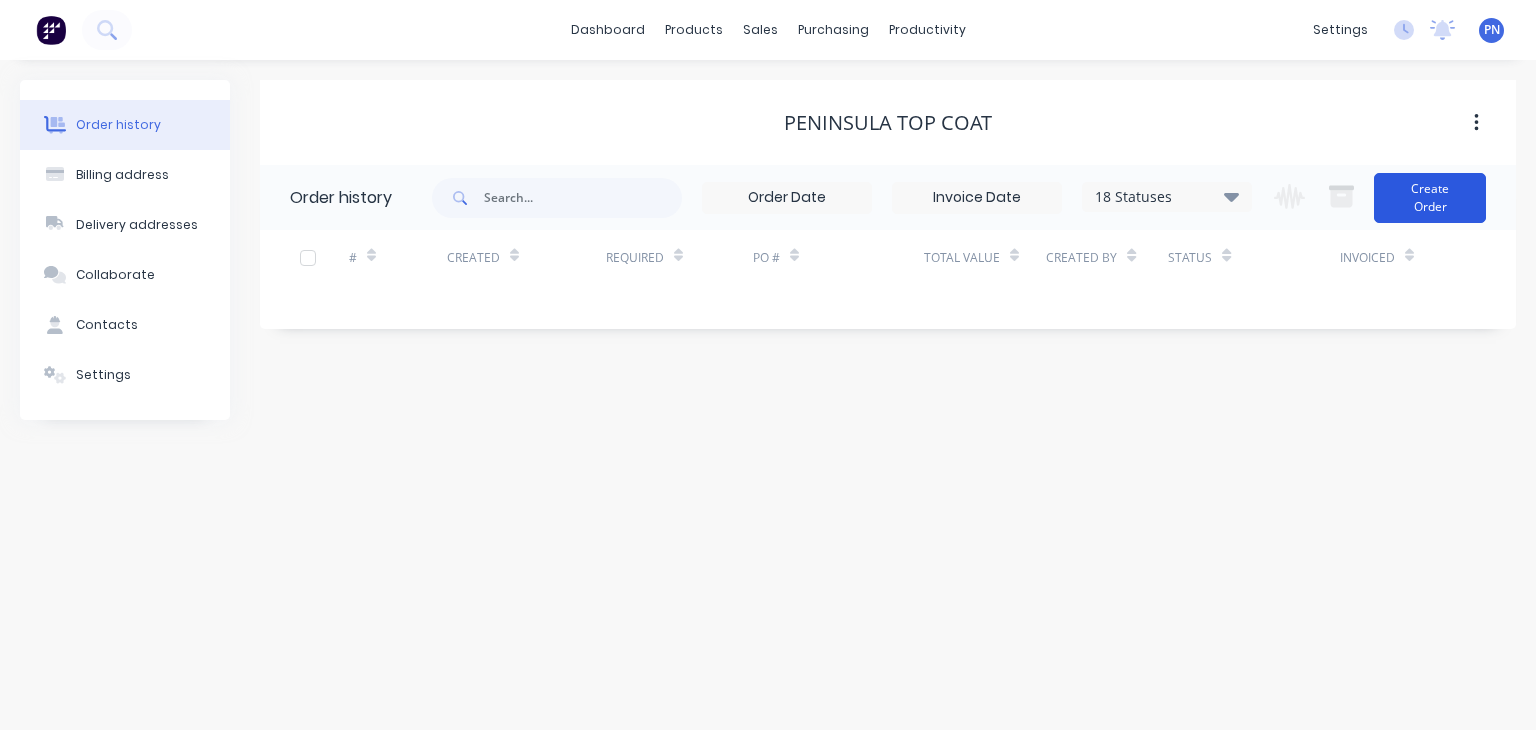 click on "Create Order" at bounding box center [1430, 198] 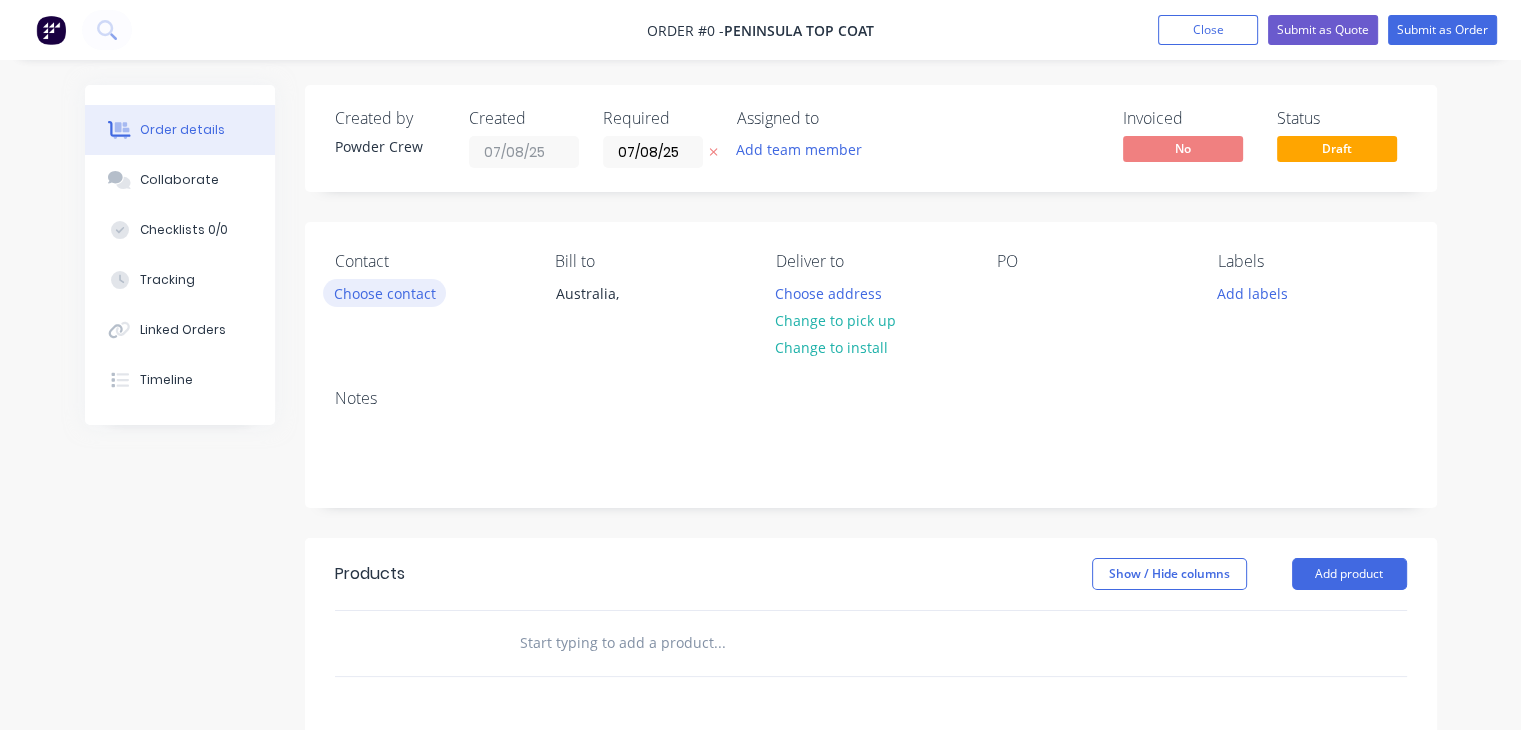 click on "Choose contact" at bounding box center (384, 292) 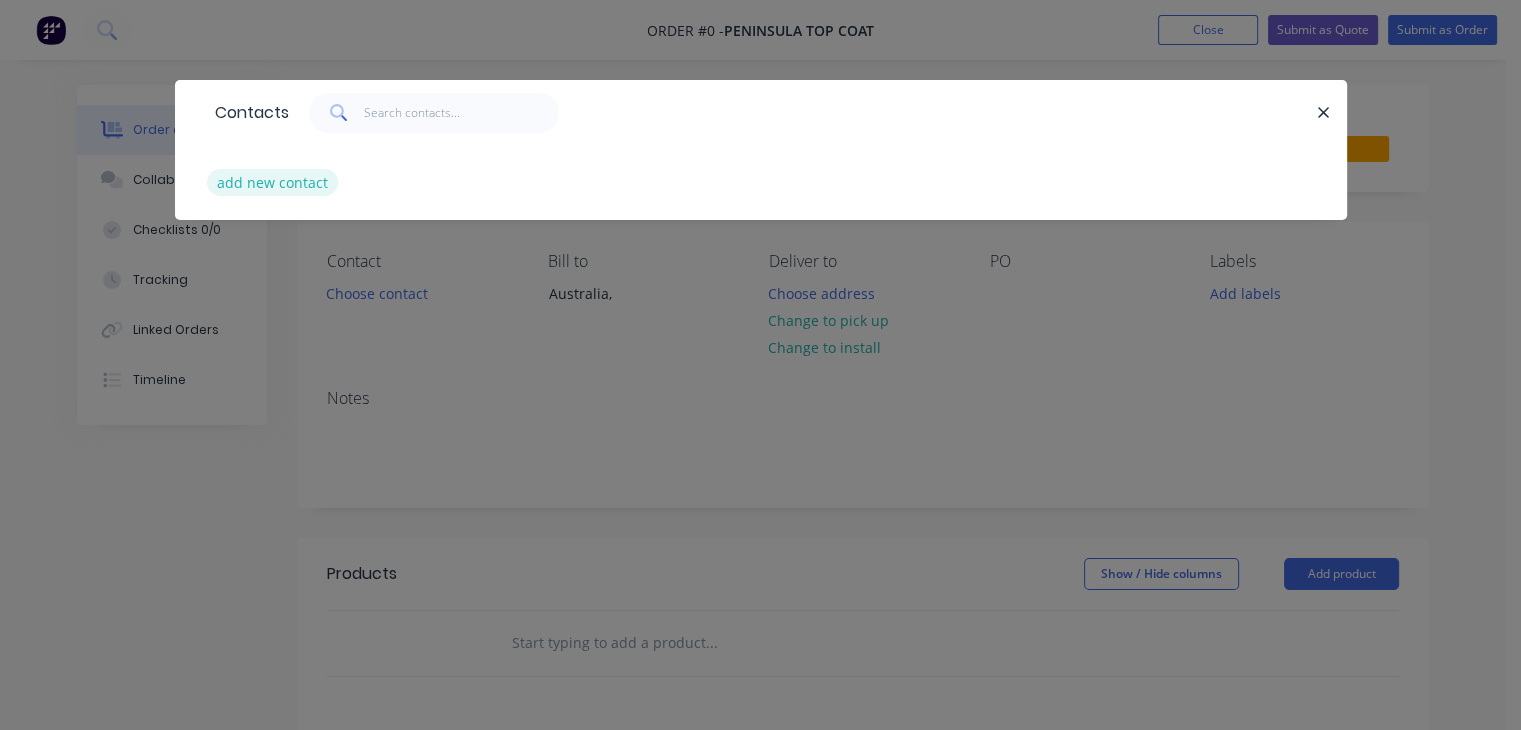 click on "add new contact" at bounding box center (273, 182) 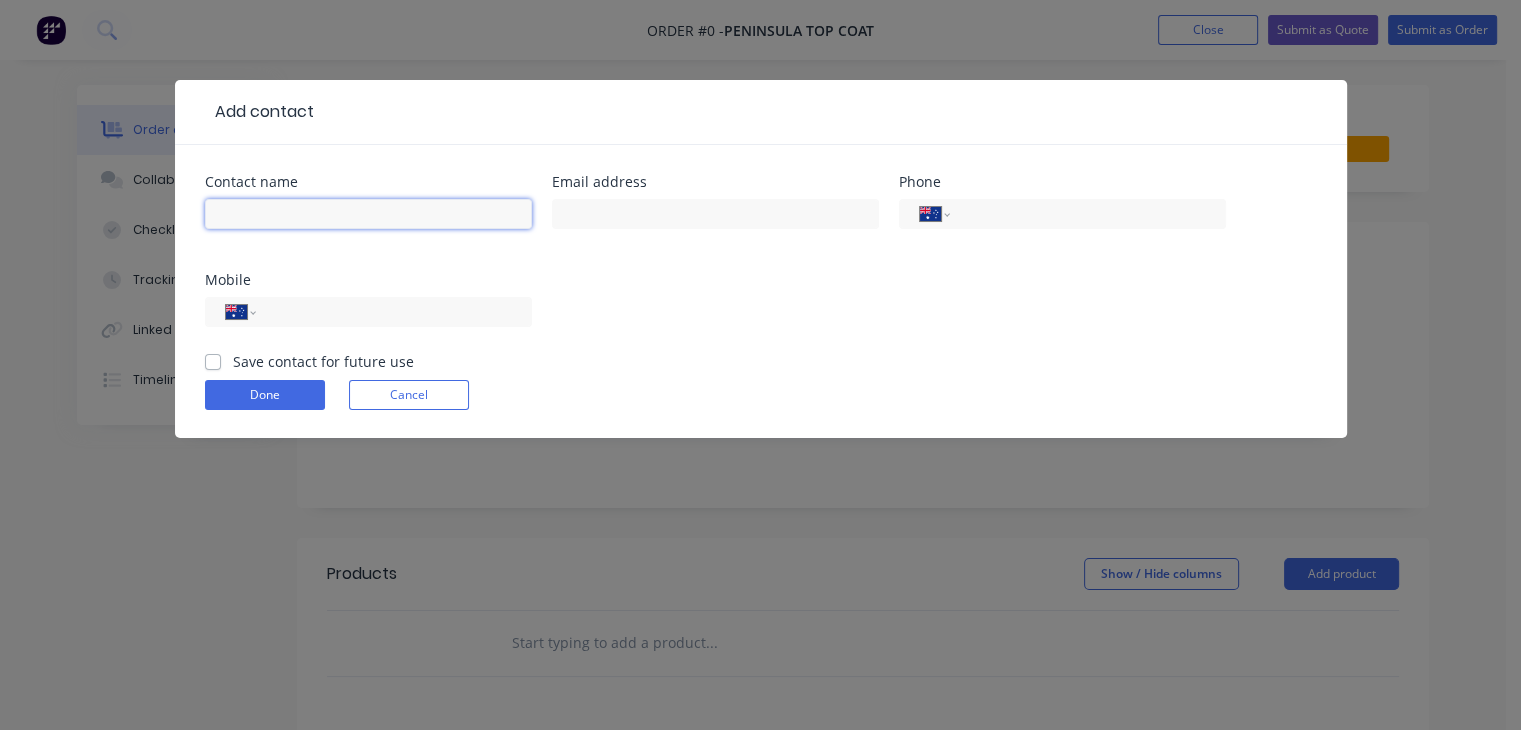 click at bounding box center [368, 214] 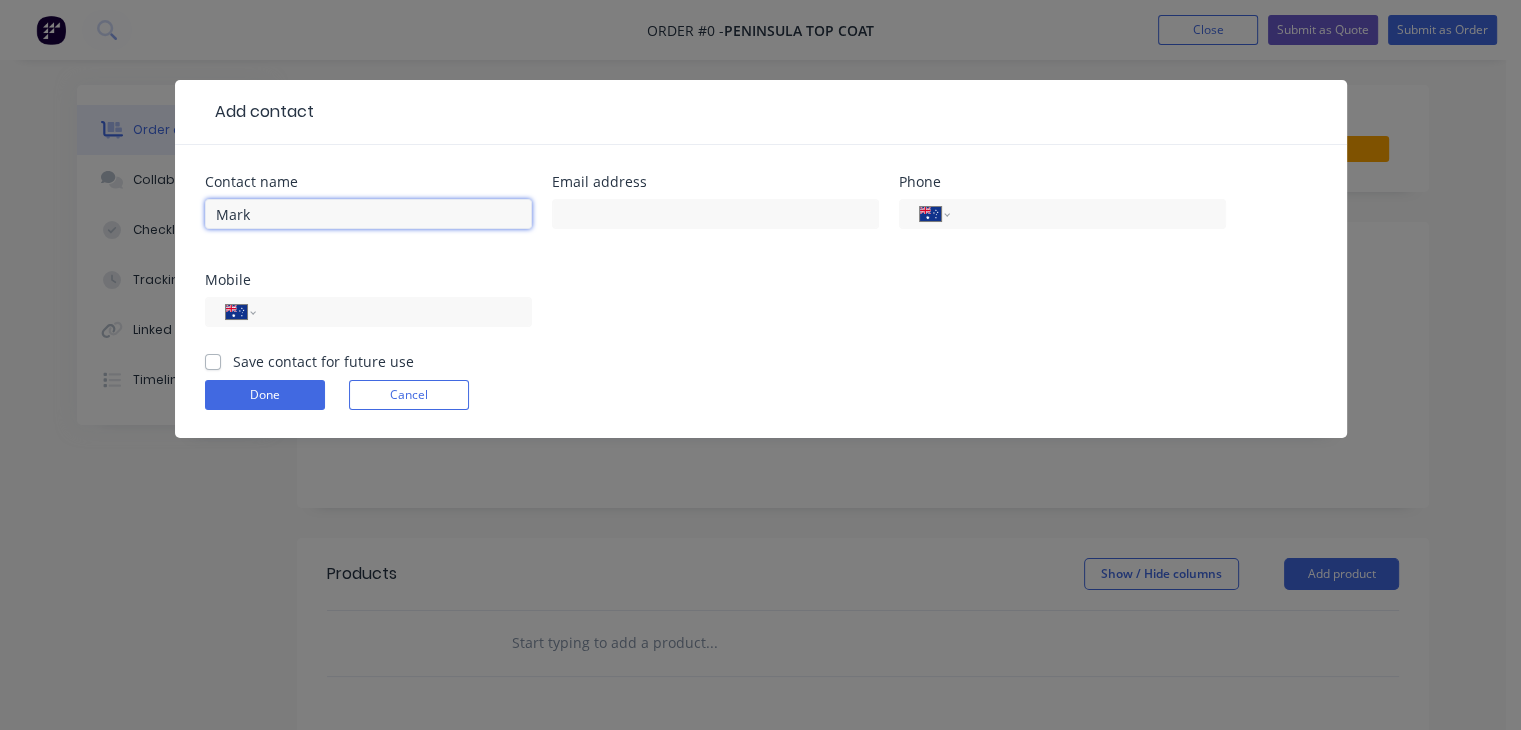 type on "Mark" 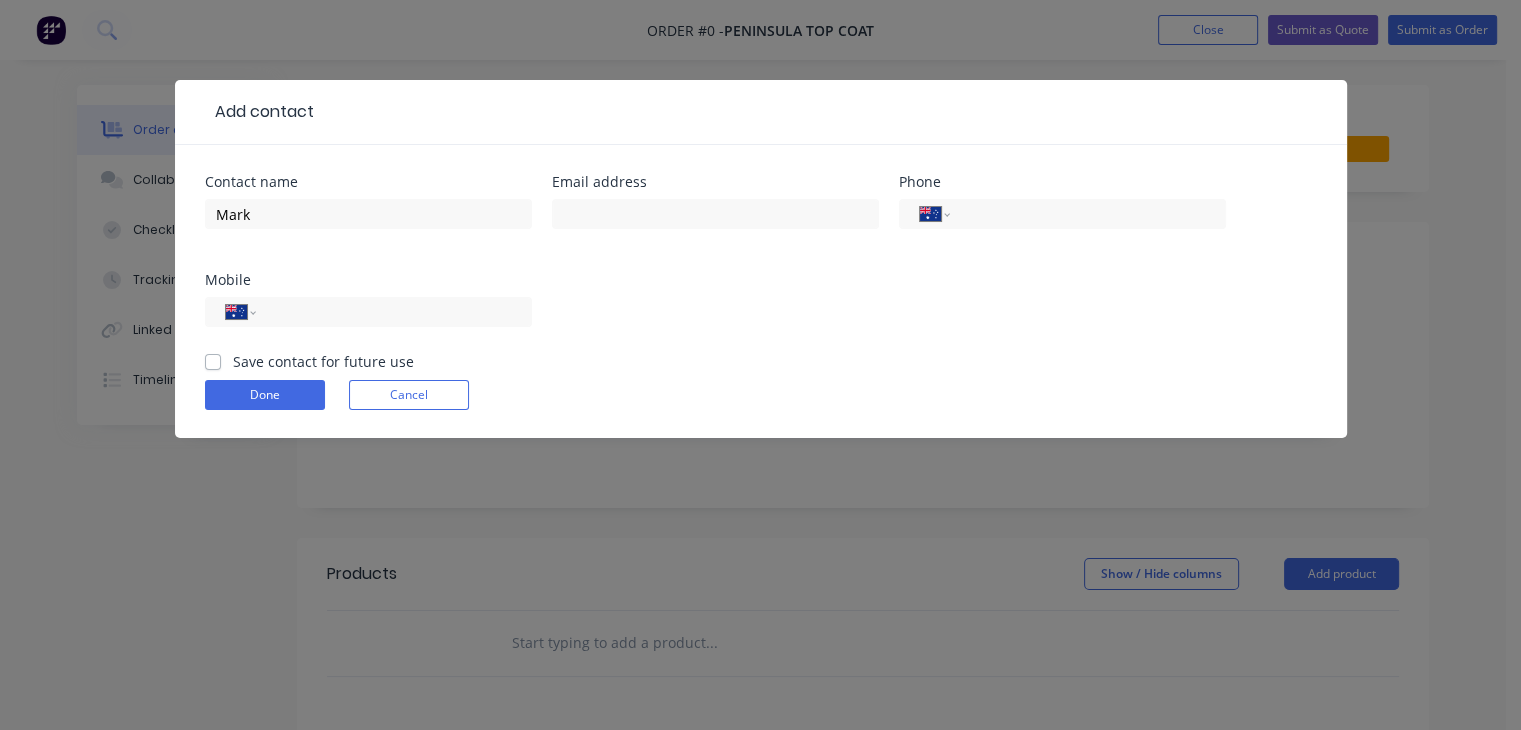 click on "Contact name [FIRST] [LAST] Email address [EMAIL] Phone International Afghanistan Åland Islands Albania Algeria American Samoa Andorra Angola Anguilla Antigua and Barbuda Argentina Armenia Aruba Ascension Island Australia Austria Azerbaijan Bahamas Bahrain Bangladesh Barbados Belarus Belgium Belize Benin Bermuda Bhutan Bolivia Bonaire, Sint Eustatius and Saba Bosnia and Herzegovina Botswana Brazil British Indian Ocean Territory Brunei Darussalam Bulgaria Burkina Faso Burundi Cambodia Cameroon Canada Cape Verde Cayman Islands Central African Republic Chad Chile China Christmas Island Cocos (Keeling) Islands Colombia Comoros Congo Congo, Democratic Republic of the Cook Islands Costa Rica Cote d'Ivoire Croatia Cuba Curaçao Cyprus Czech Republic Denmark Djibouti Dominica Dominican Republic Ecuador Egypt El Salvador Equatorial Guinea Eritrea Estonia Ethiopia Falkland Islands Faroe Islands Federated States of Micronesia Fiji Finland France French Guiana French Polynesia Gabon Gambia Georgia Germany Ghana Gibraltar Greece Greenland" at bounding box center (761, 263) 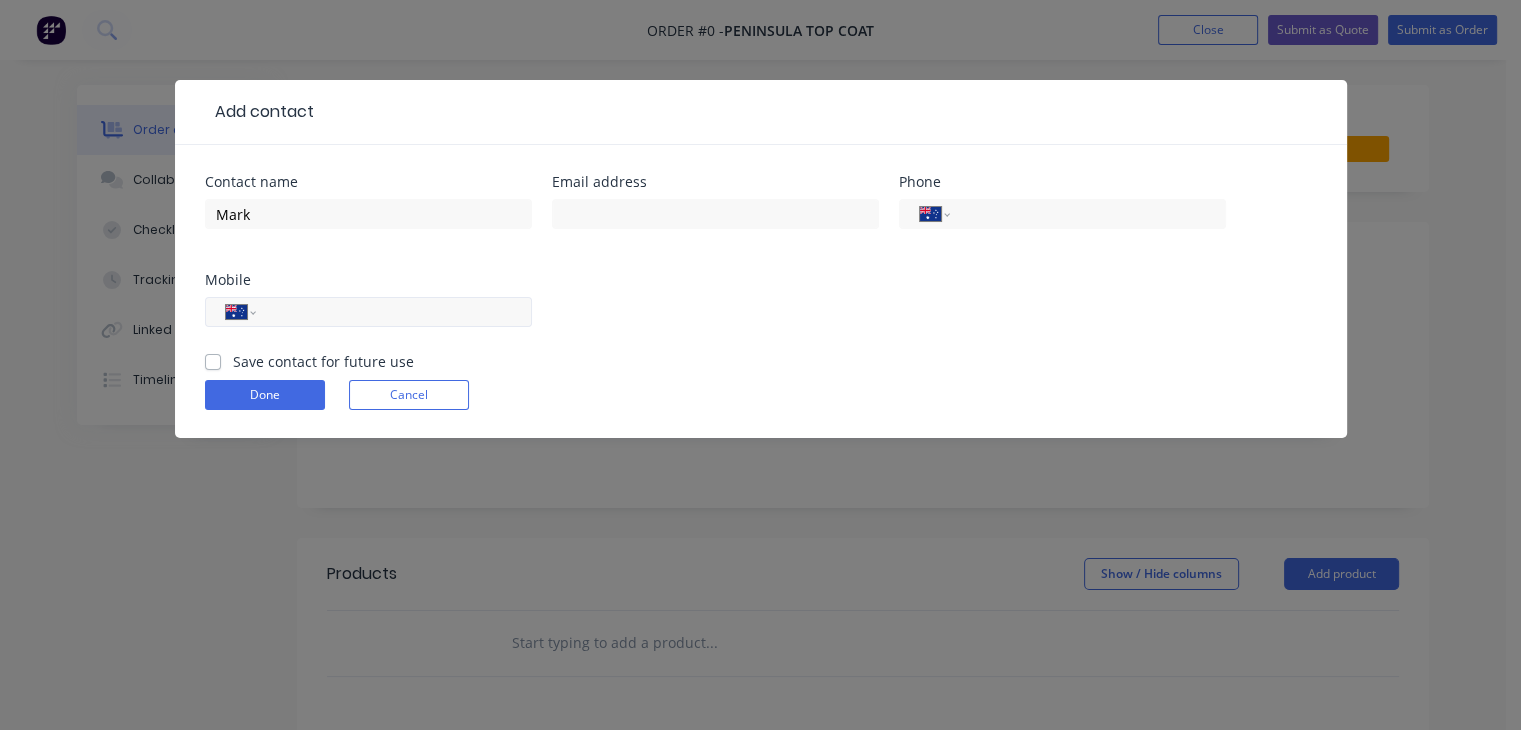 click at bounding box center [390, 312] 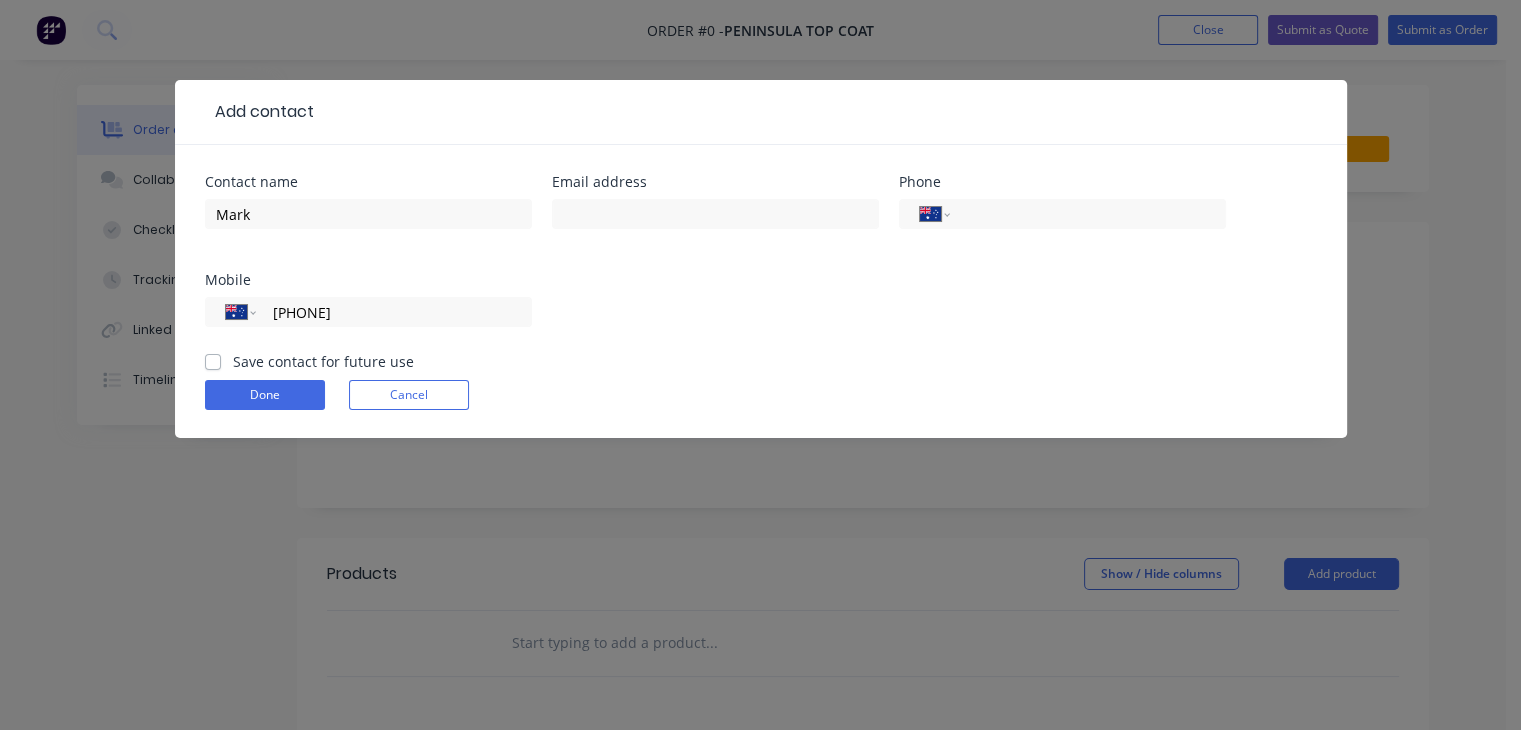 type on "[PHONE]" 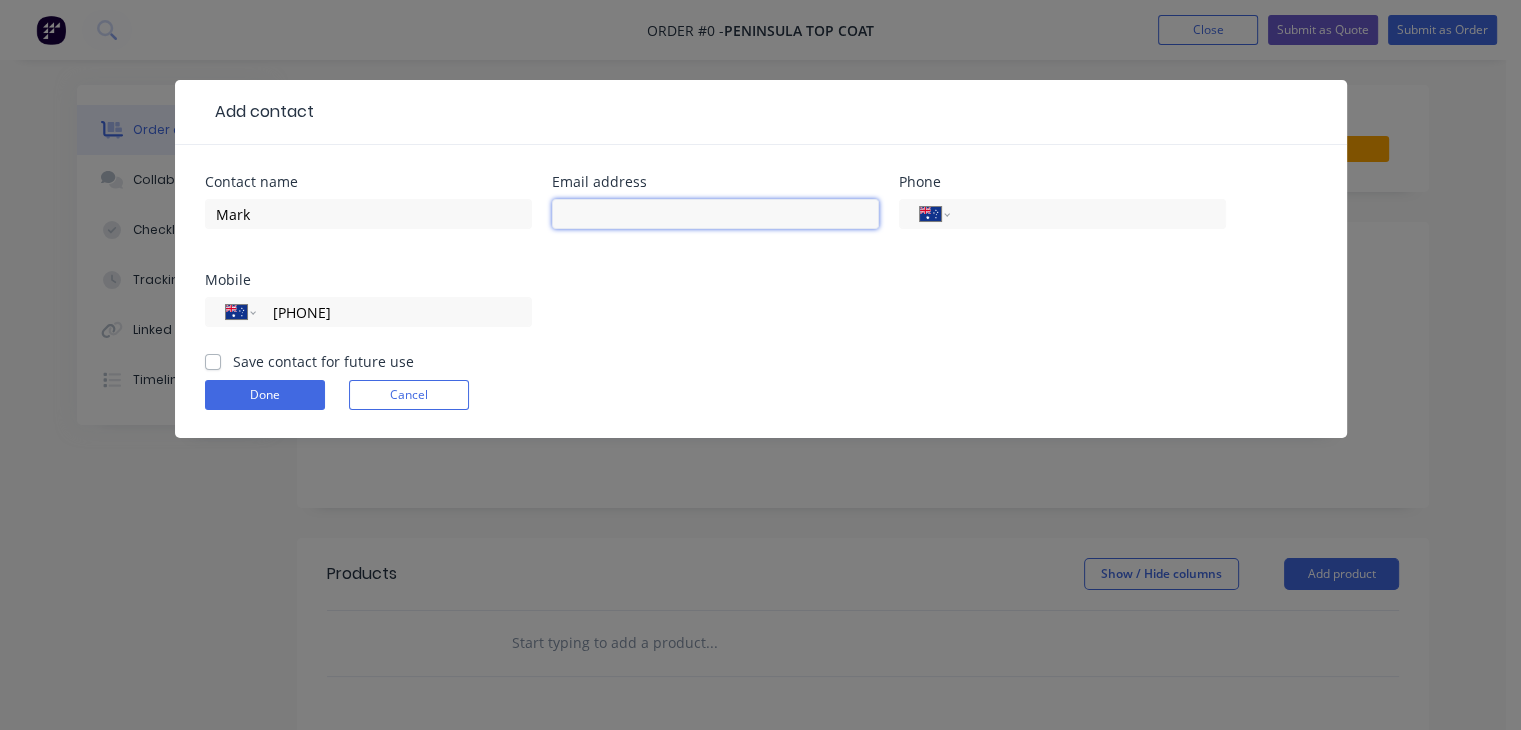 click at bounding box center (715, 214) 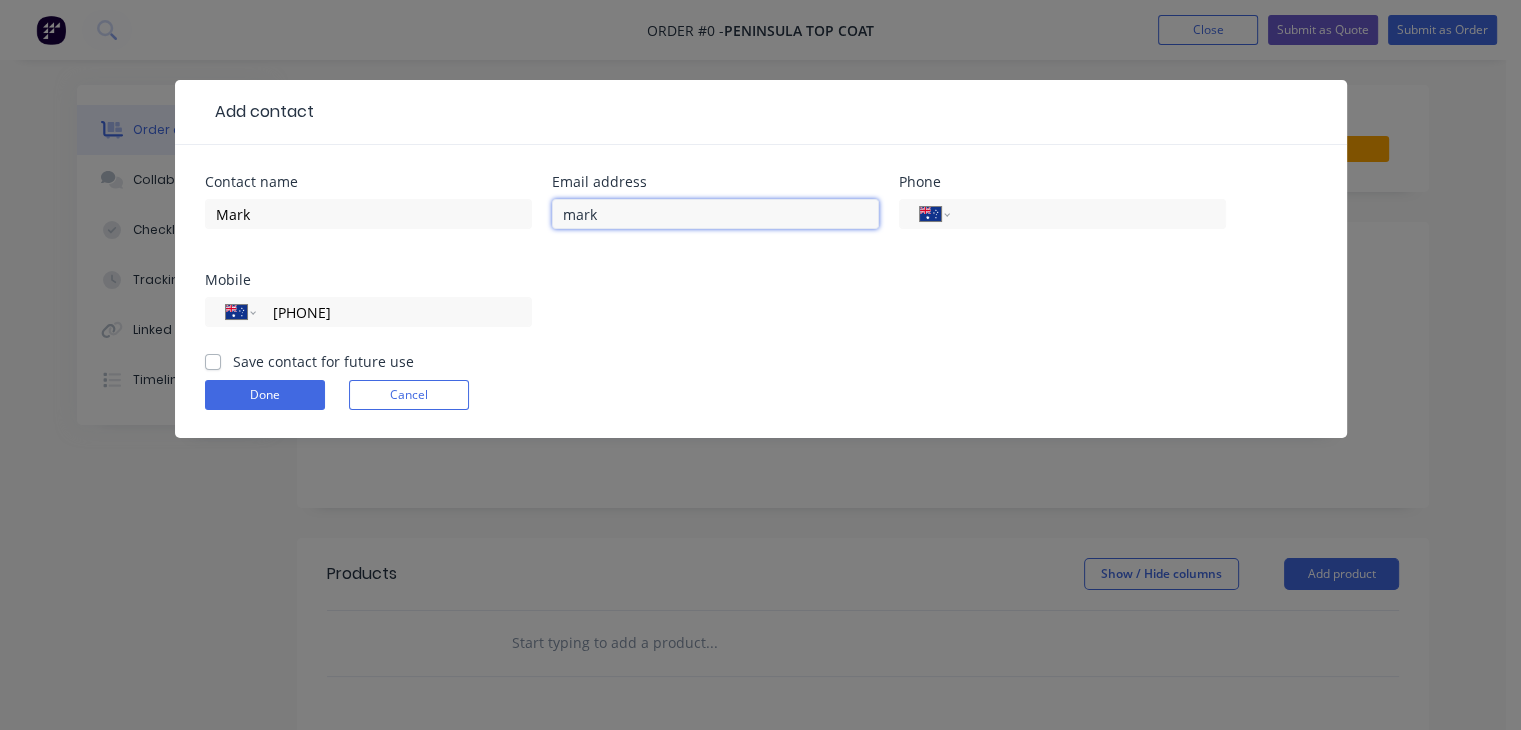 type on "[EMAIL]" 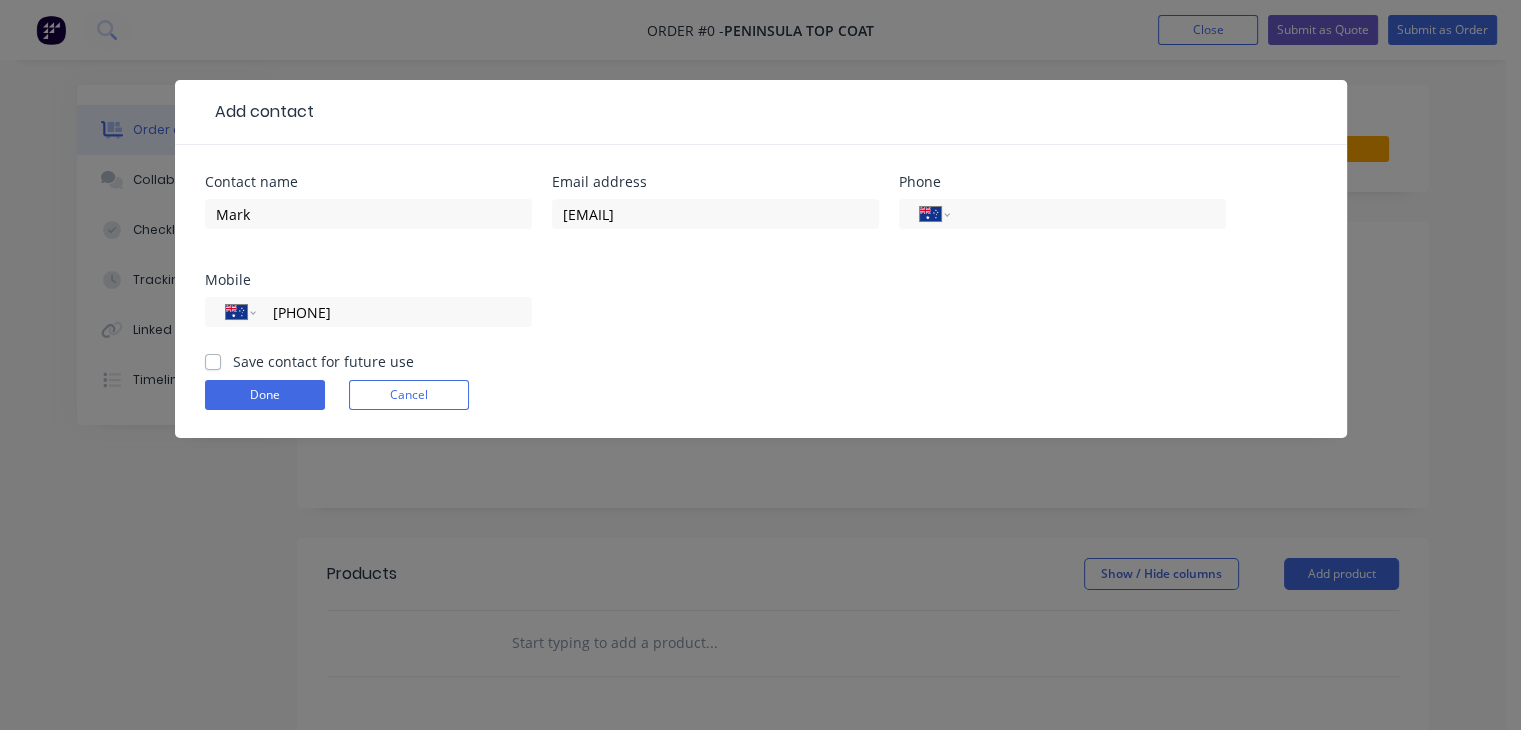 click on "Add contact Contact name [FIRST] [LAST] Email address [EMAIL] Phone International Afghanistan Åland Islands Albania Algeria American Samoa Andorra Angola Anguilla Antigua and Barbuda Argentina Armenia Aruba Ascension Island Australia Austria Azerbaijan Bahamas Bahrain Bangladesh Barbados Belarus Belgium Belize Benin Bermuda Bhutan Bolivia Bonaire, Sint Eustatius and Saba Bosnia and Herzegovina Botswana Brazil British Indian Ocean Territory Brunei Darussalam Bulgaria Burkina Faso Burundi Cambodia Cameroon Canada Cape Verde Cayman Islands Central African Republic Chad Chile China Christmas Island Cocos (Keeling) Islands Colombia Comoros Congo Congo, Democratic Republic of the Cook Islands Costa Rica Cote d'Ivoire Croatia Cuba Curaçao Cyprus Czech Republic Denmark Djibouti Dominica Dominican Republic Ecuador Egypt El Salvador Equatorial Guinea Eritrea Estonia Ethiopia Falkland Islands Faroe Islands Federated States of Micronesia Fiji Finland France French Guiana French Polynesia Gabon Gambia Georgia Germany Ghana Gibraltar Guam" at bounding box center (761, 263) 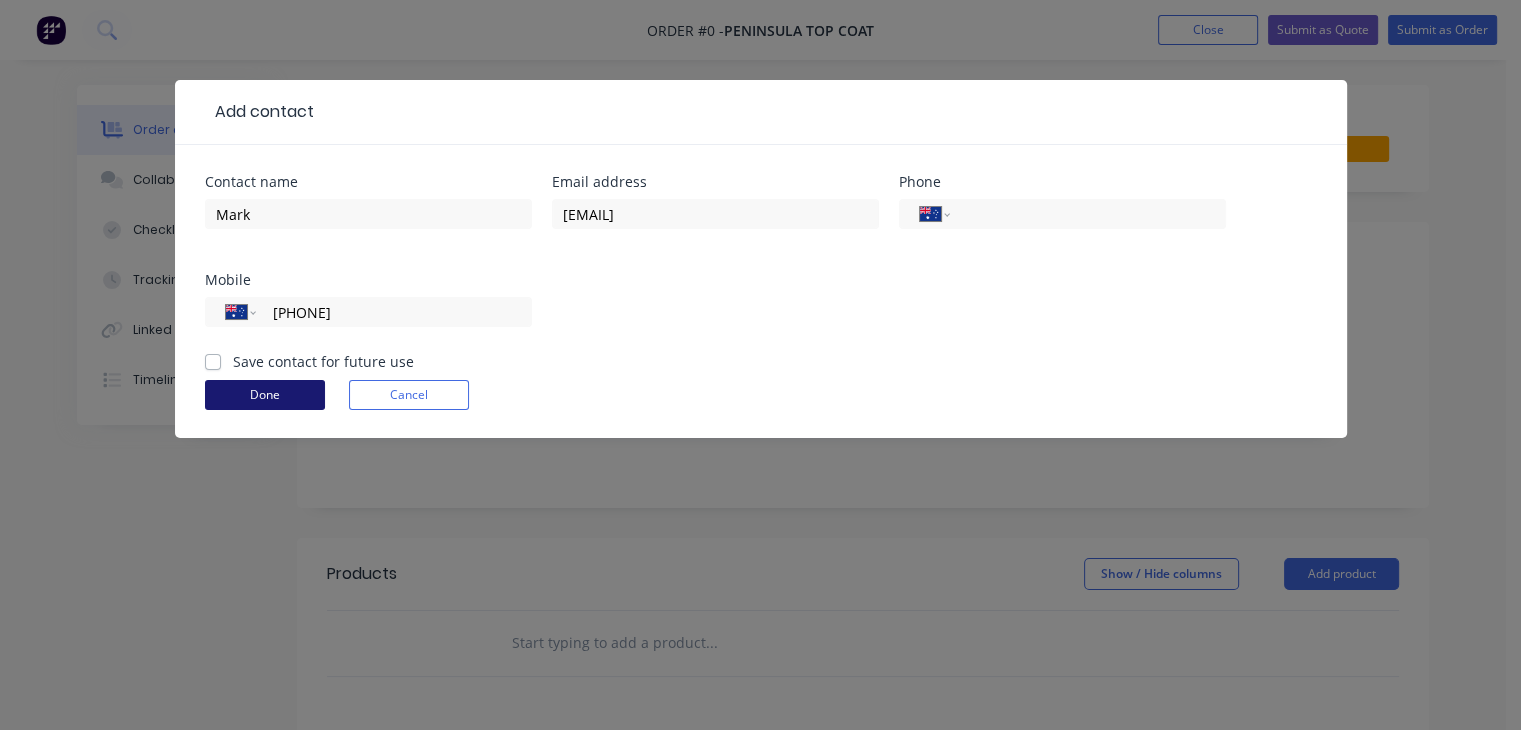 click on "Done" at bounding box center [265, 395] 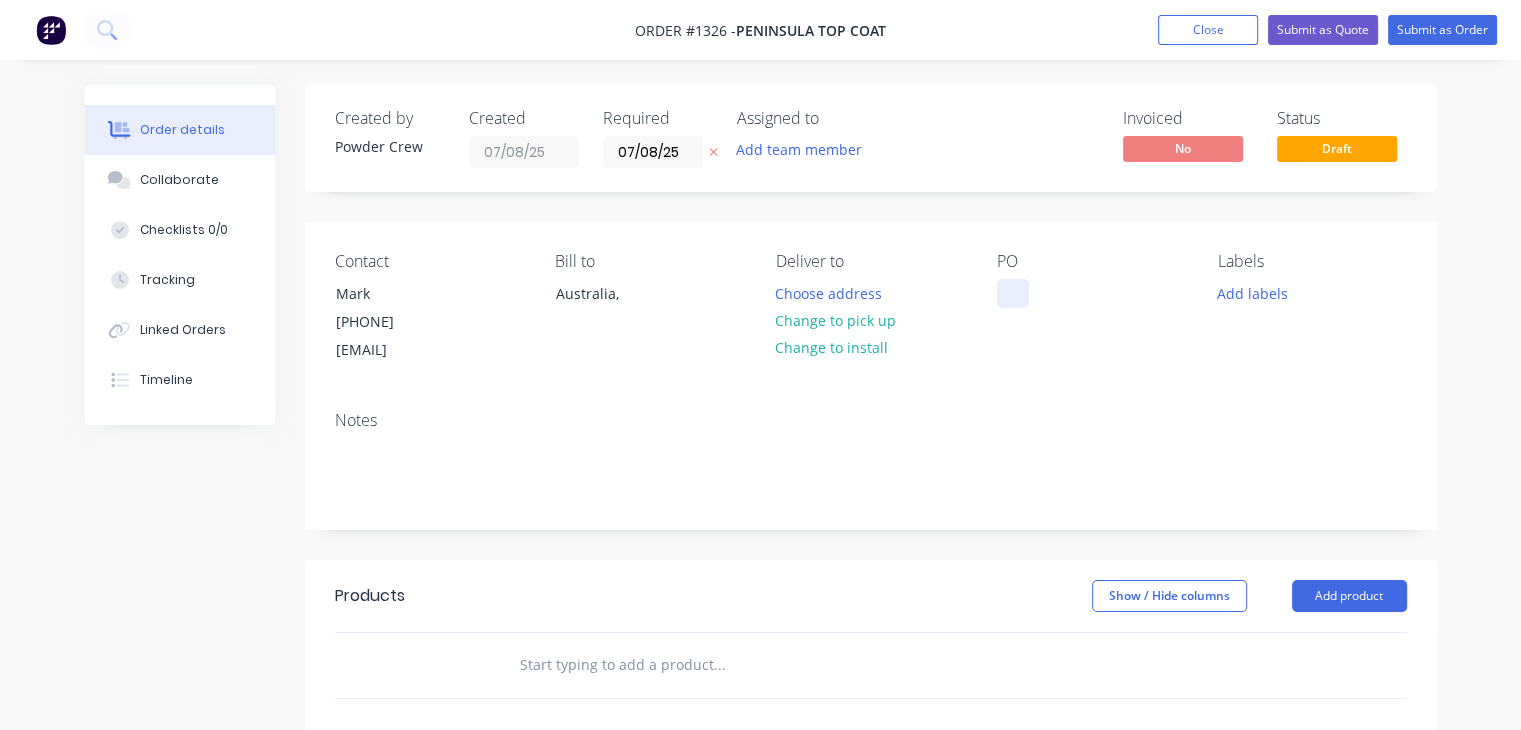 click at bounding box center [1013, 293] 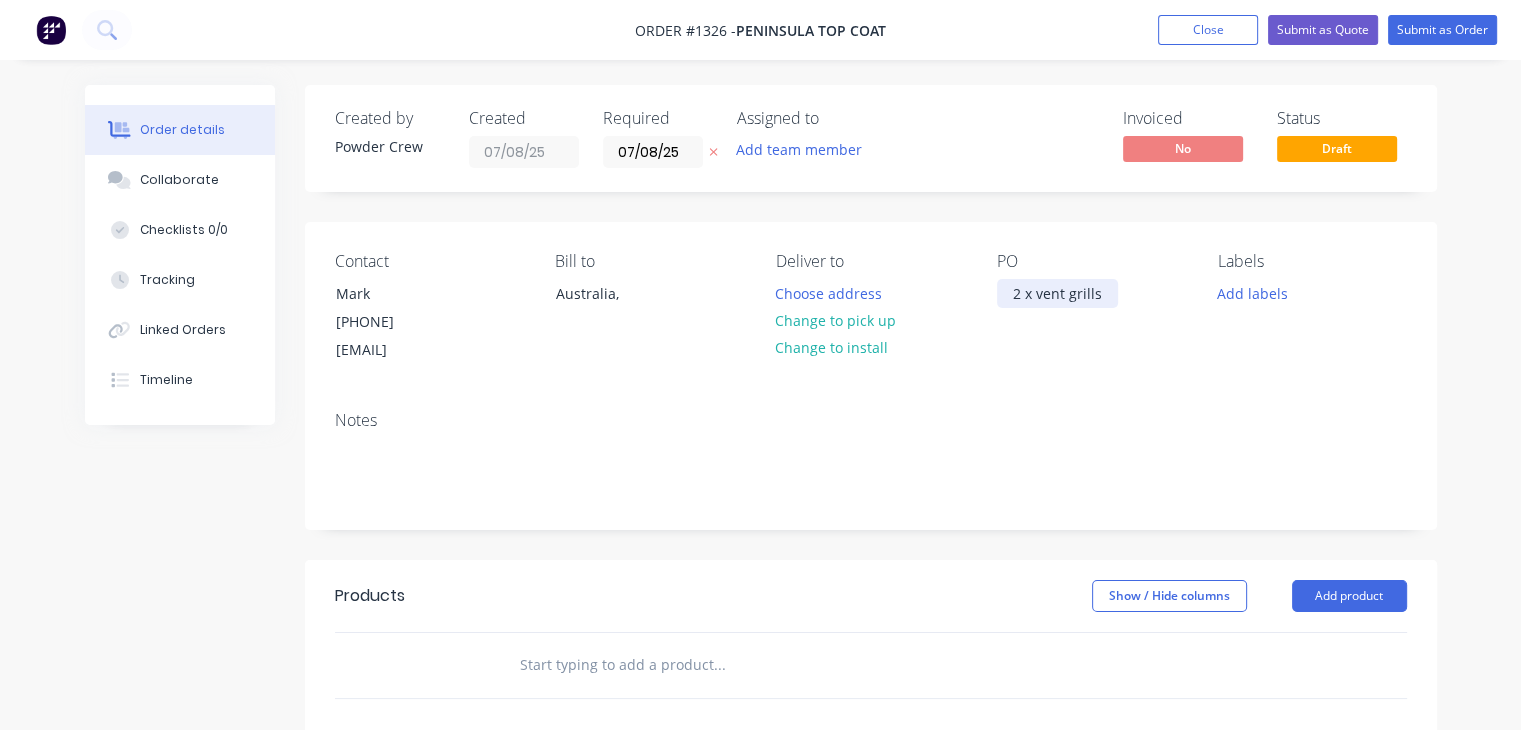 click on "2 x vent grills" at bounding box center (1057, 293) 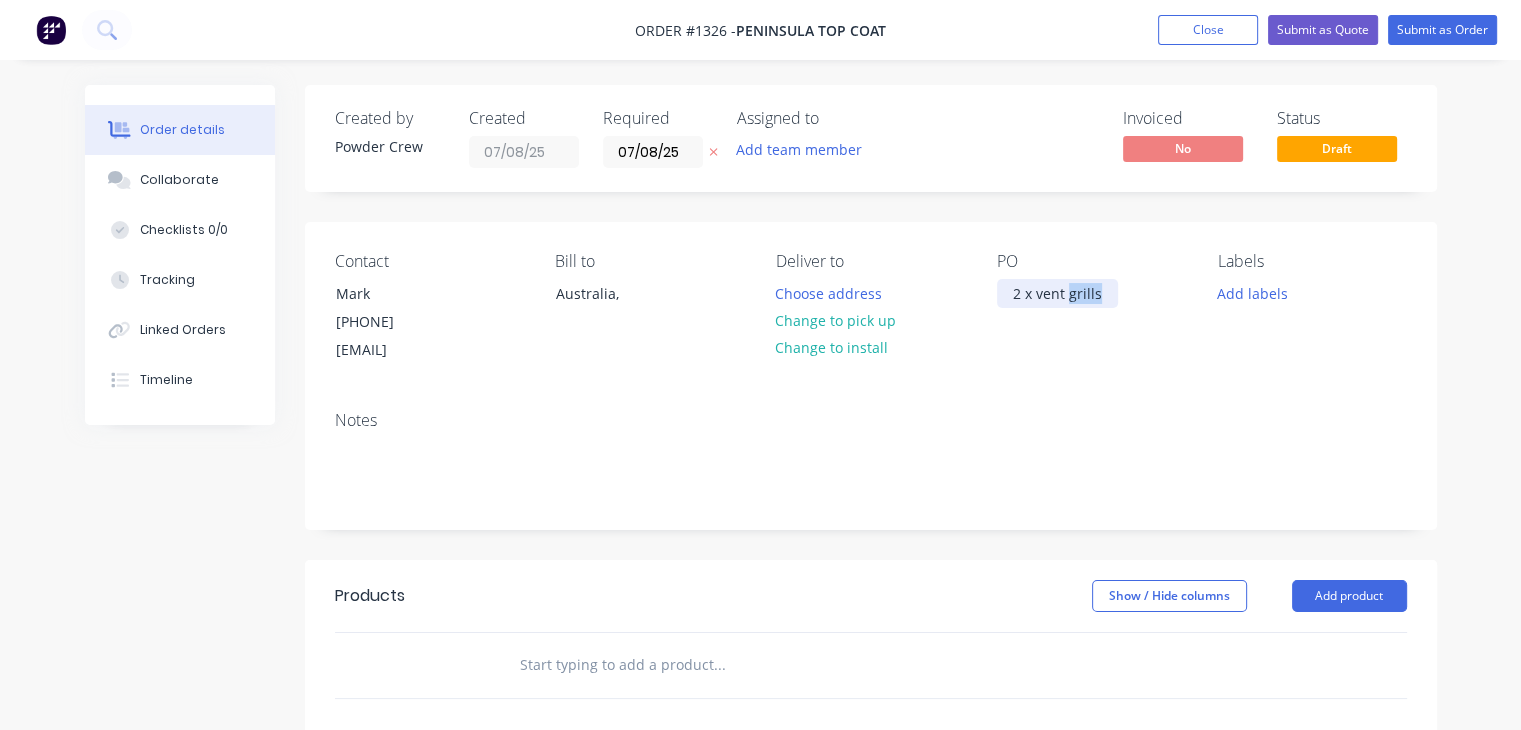 click on "2 x vent grills" at bounding box center (1057, 293) 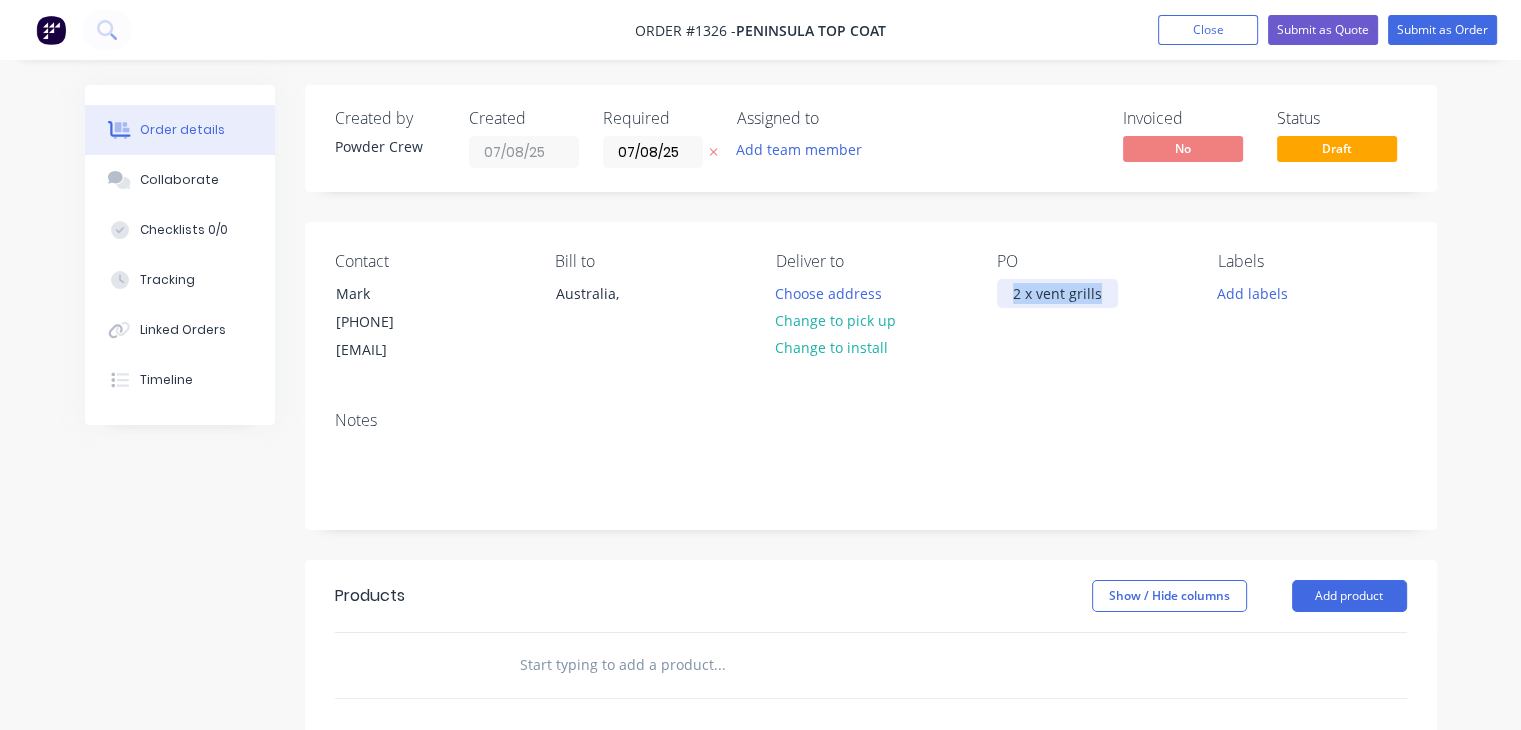 click on "2 x vent grills" at bounding box center [1057, 293] 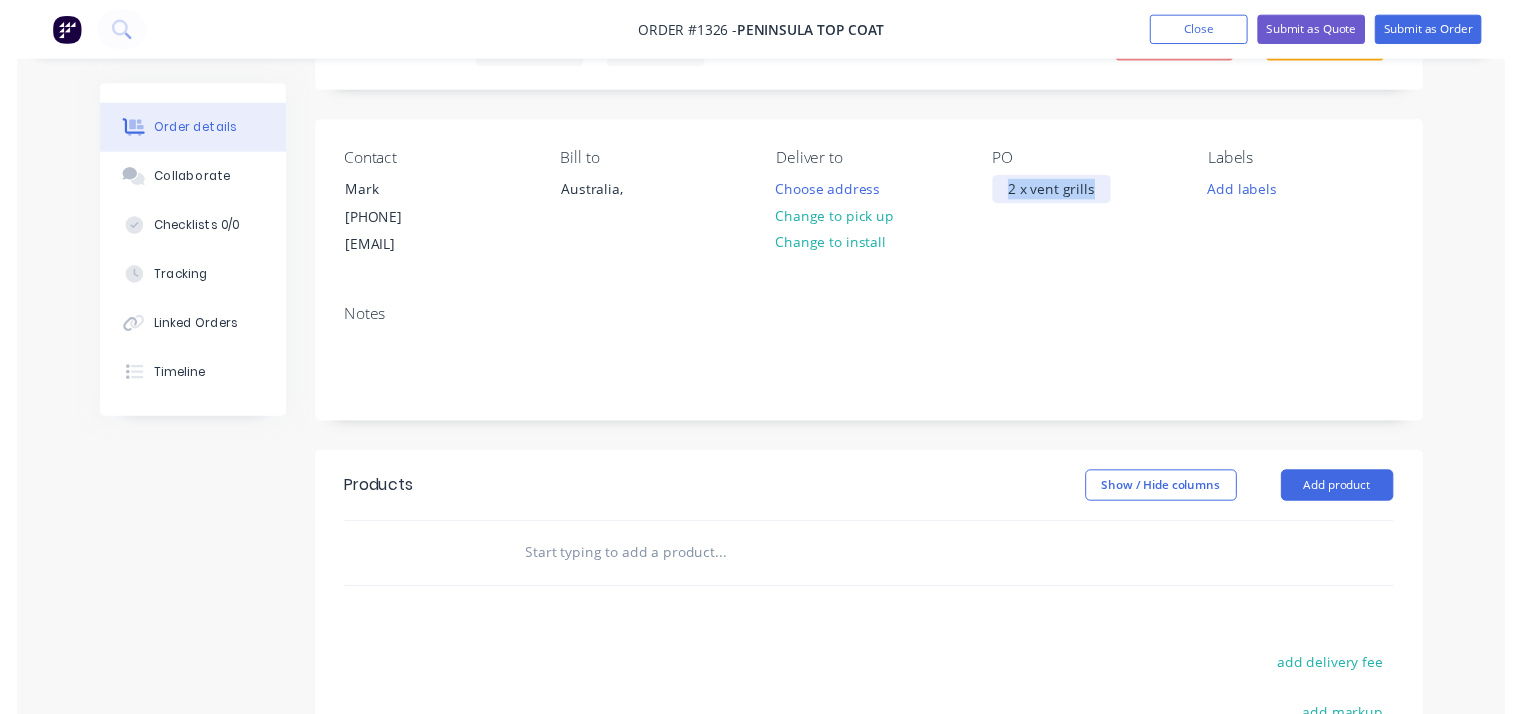 scroll, scrollTop: 200, scrollLeft: 0, axis: vertical 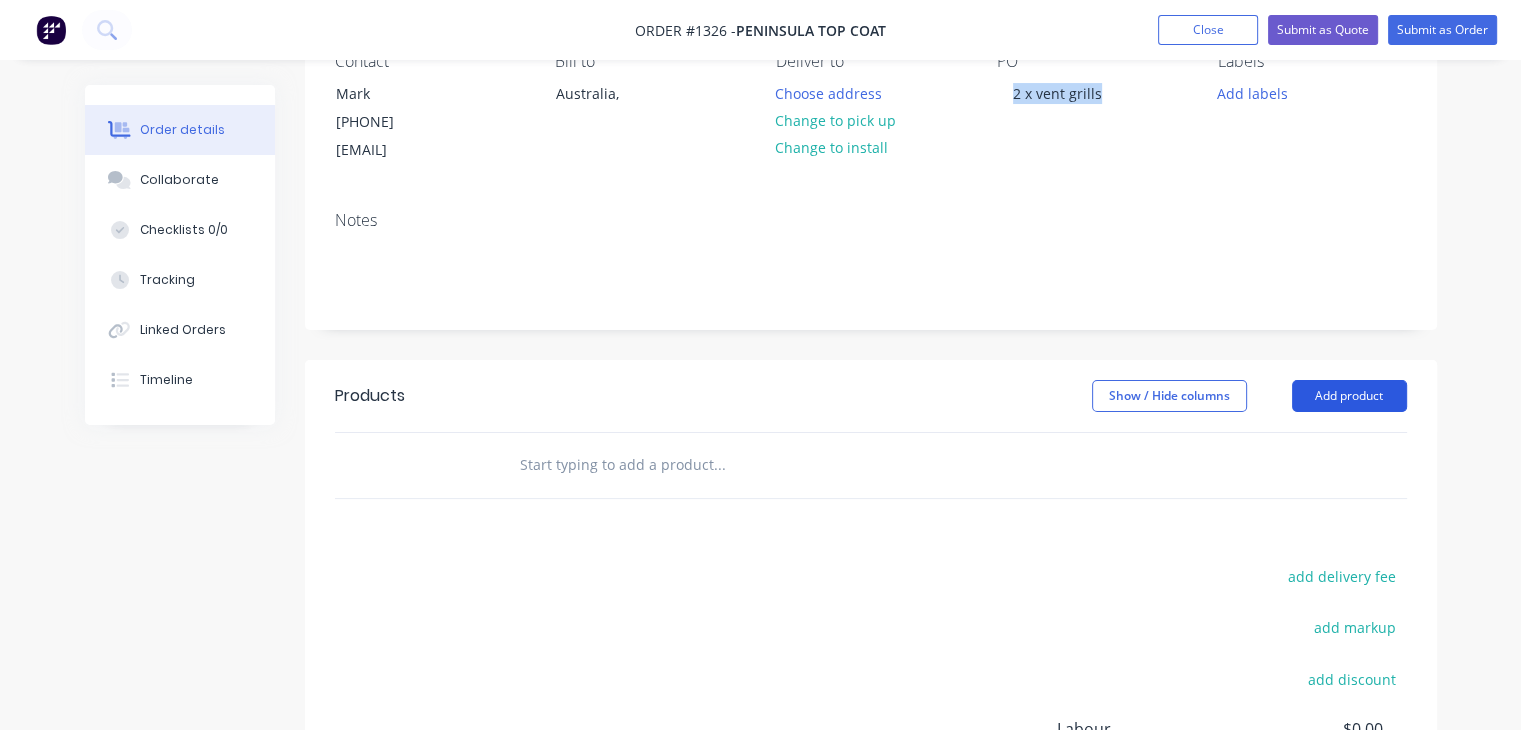 click on "Add product" at bounding box center [1349, 396] 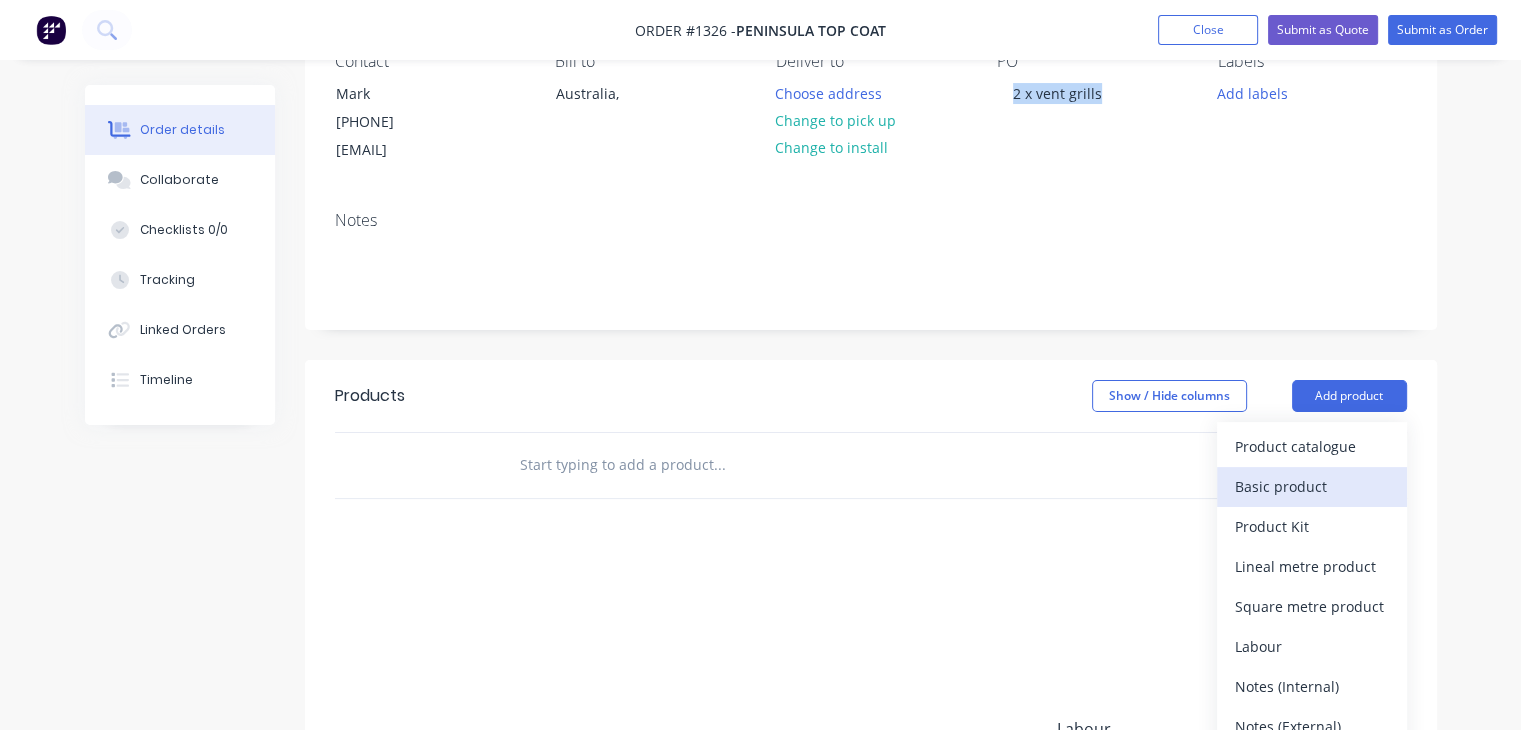 click on "Basic product" at bounding box center (1312, 486) 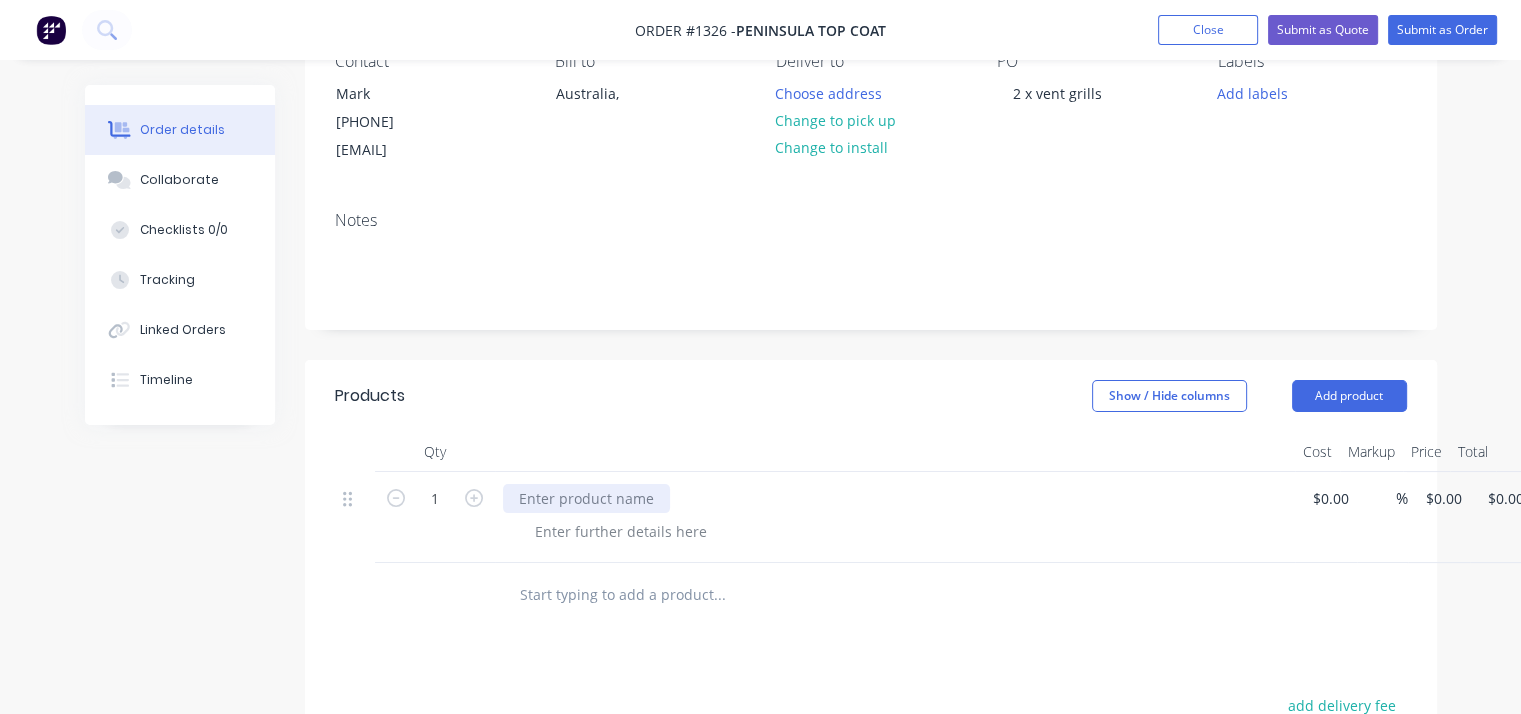 paste 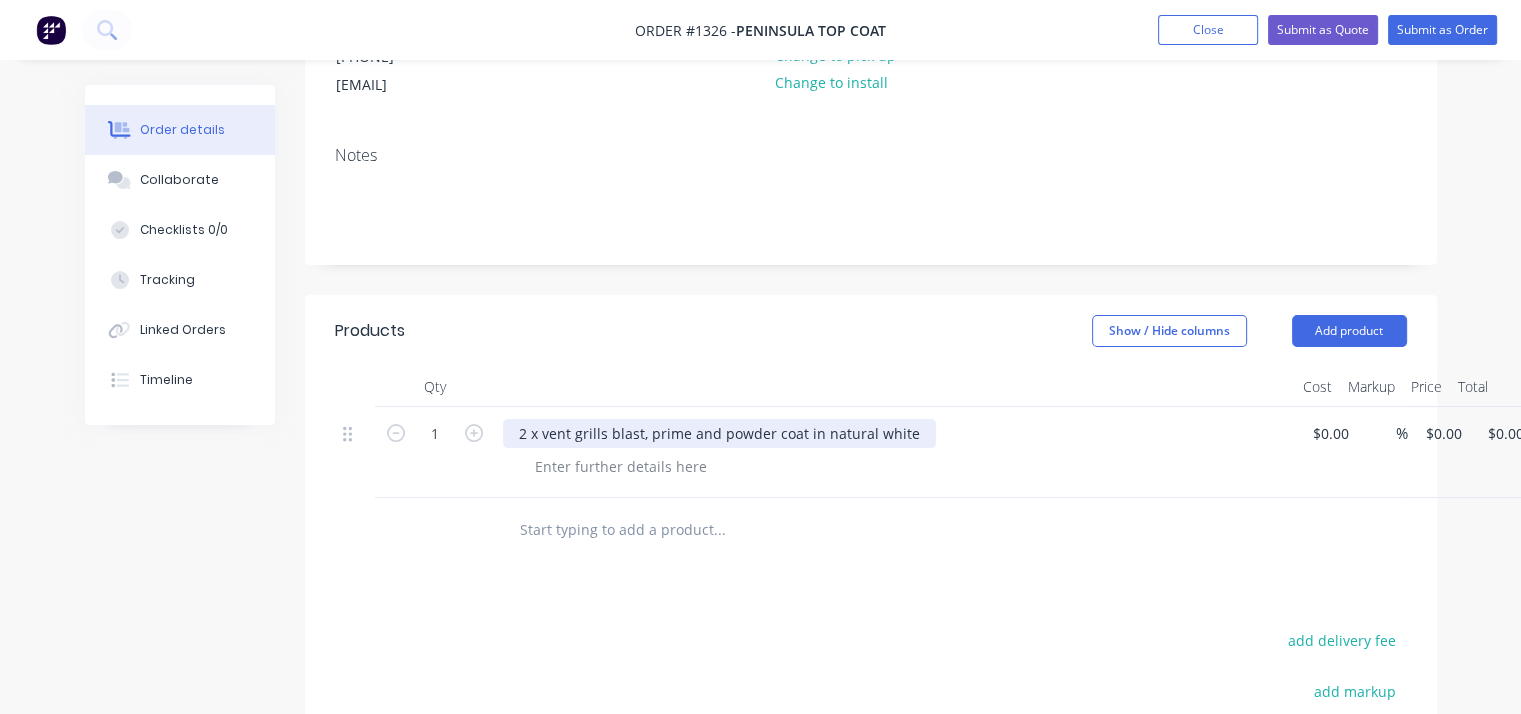scroll, scrollTop: 300, scrollLeft: 0, axis: vertical 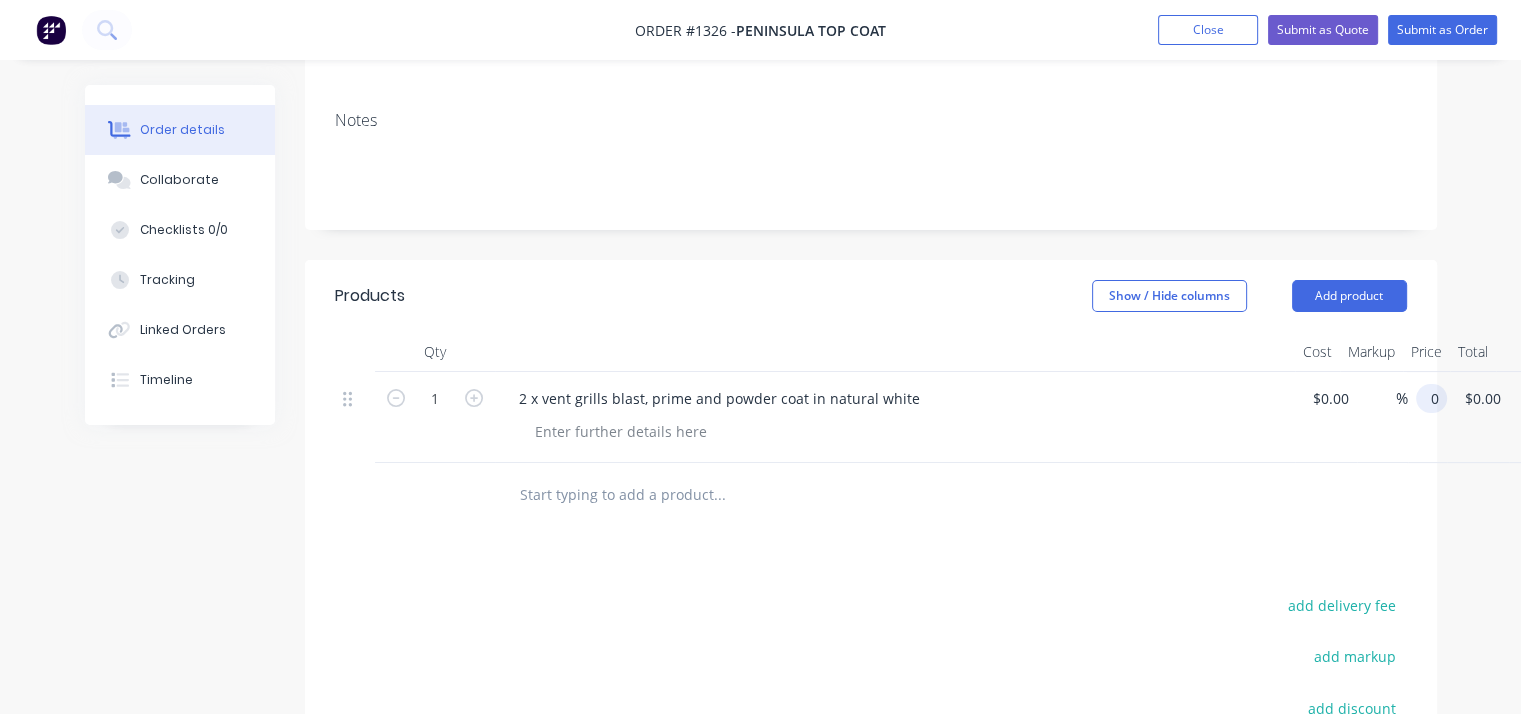 click on "0" at bounding box center (1435, 398) 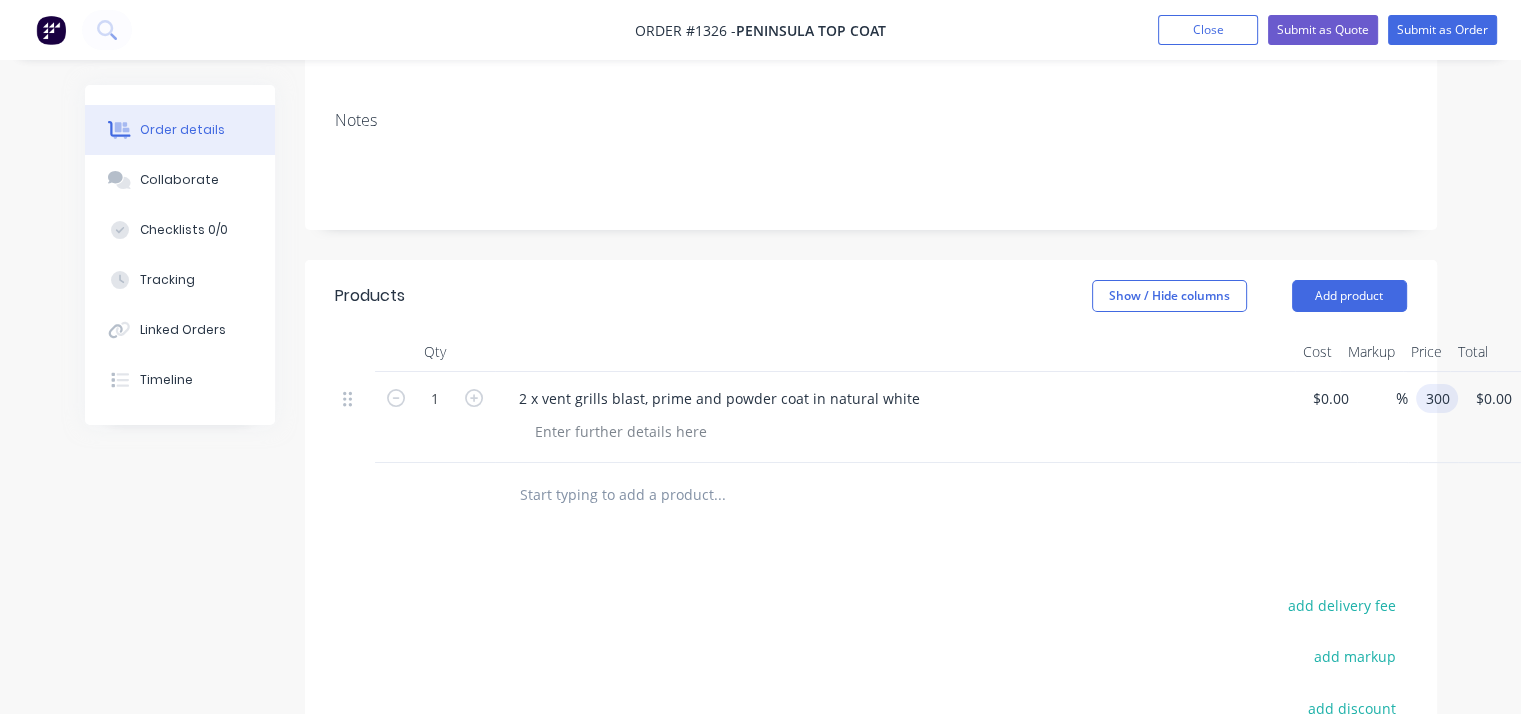 type on "$300.00" 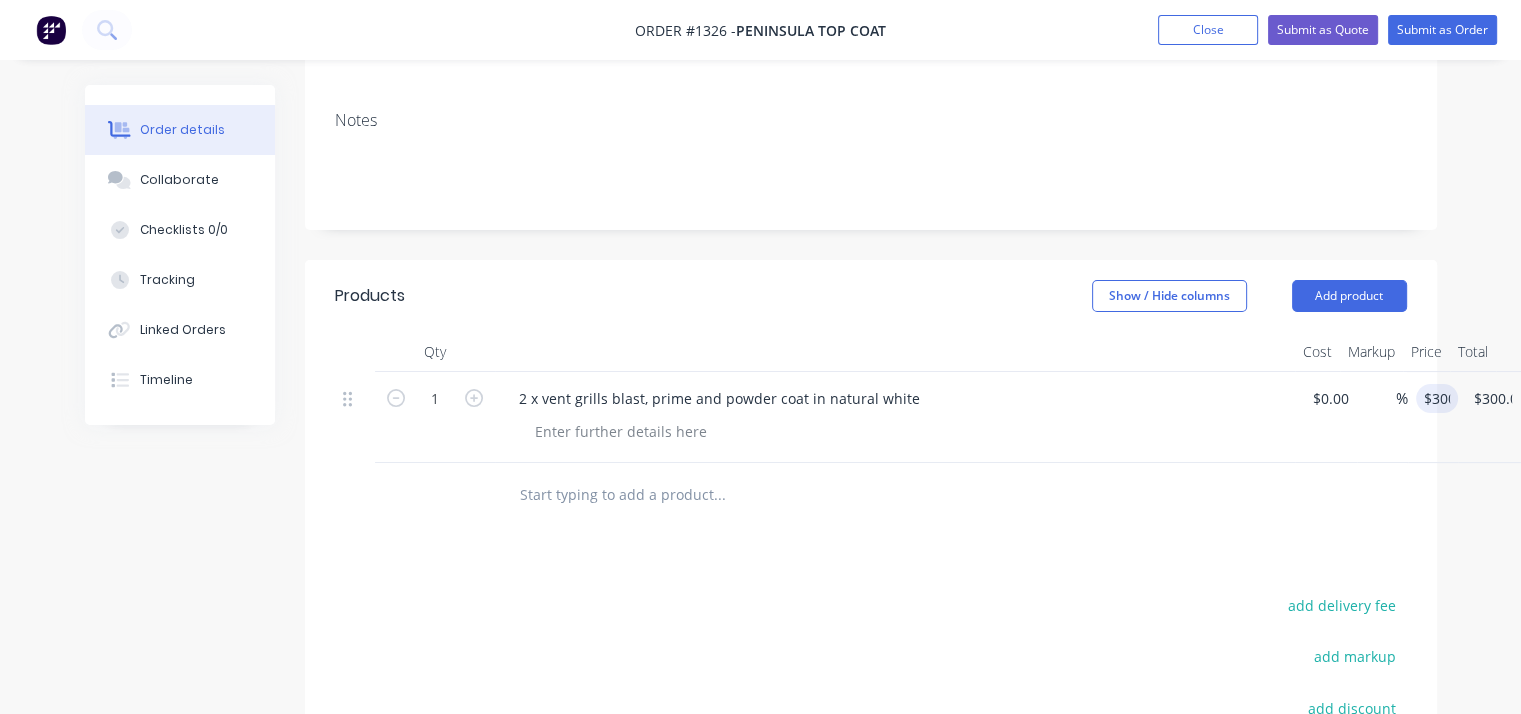 click at bounding box center [871, 495] 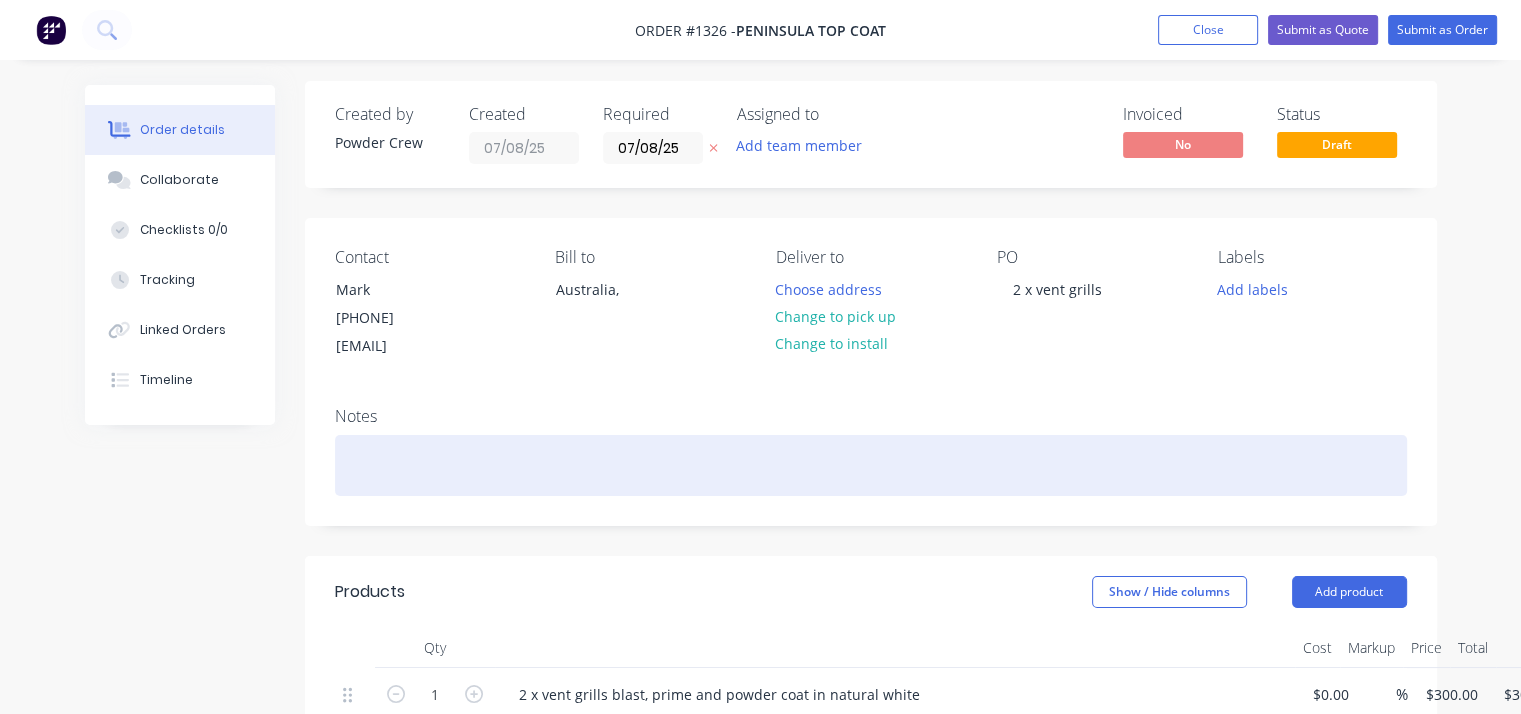 scroll, scrollTop: 0, scrollLeft: 0, axis: both 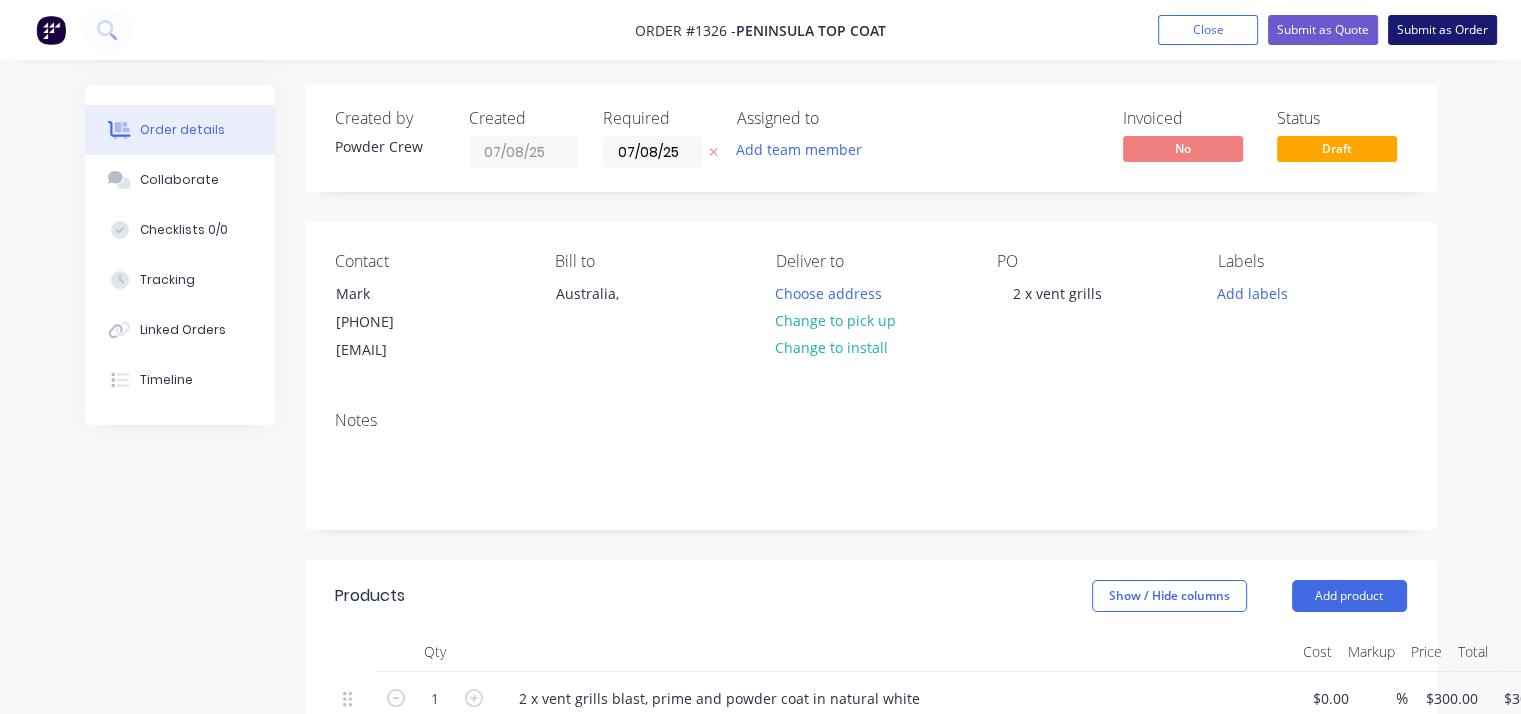 click on "Submit as Order" at bounding box center (1442, 30) 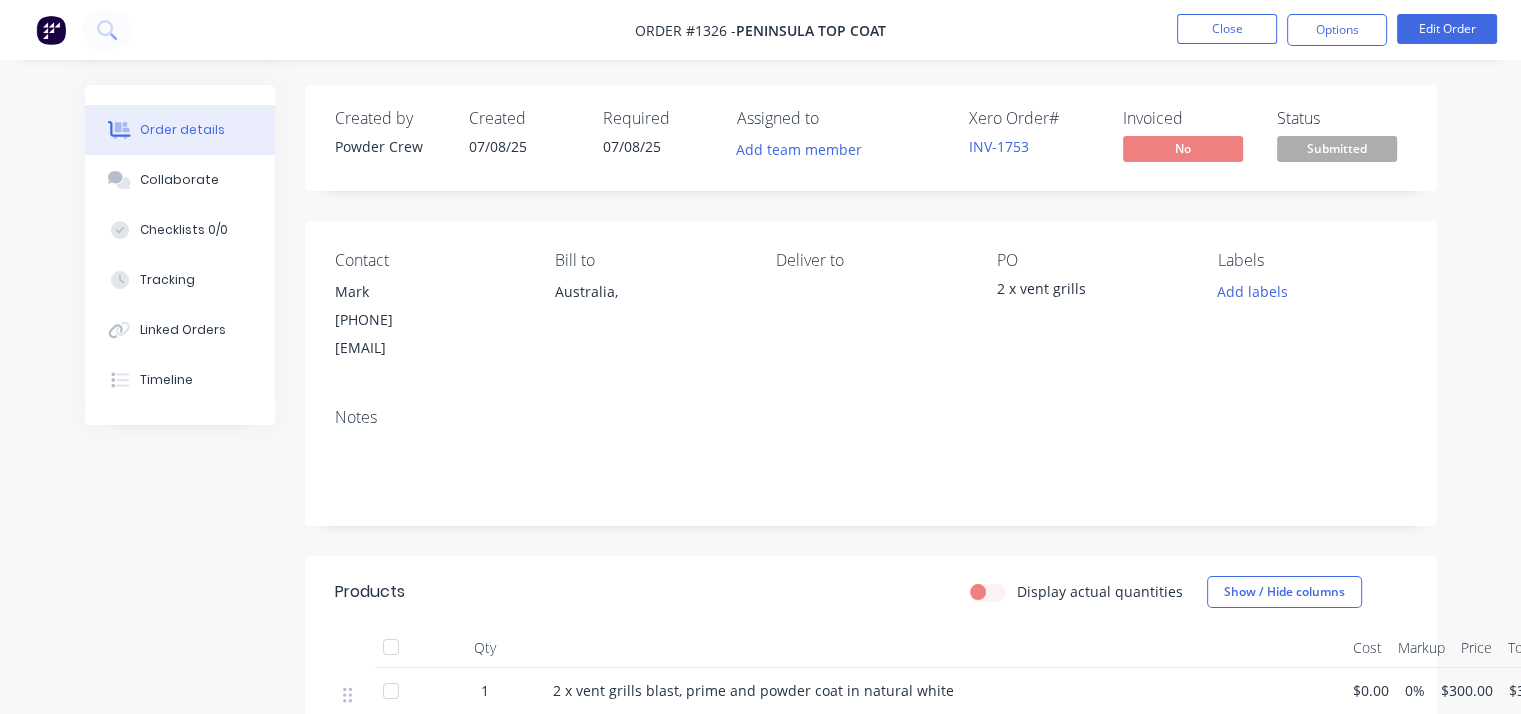 click on "Submitted" at bounding box center (1337, 148) 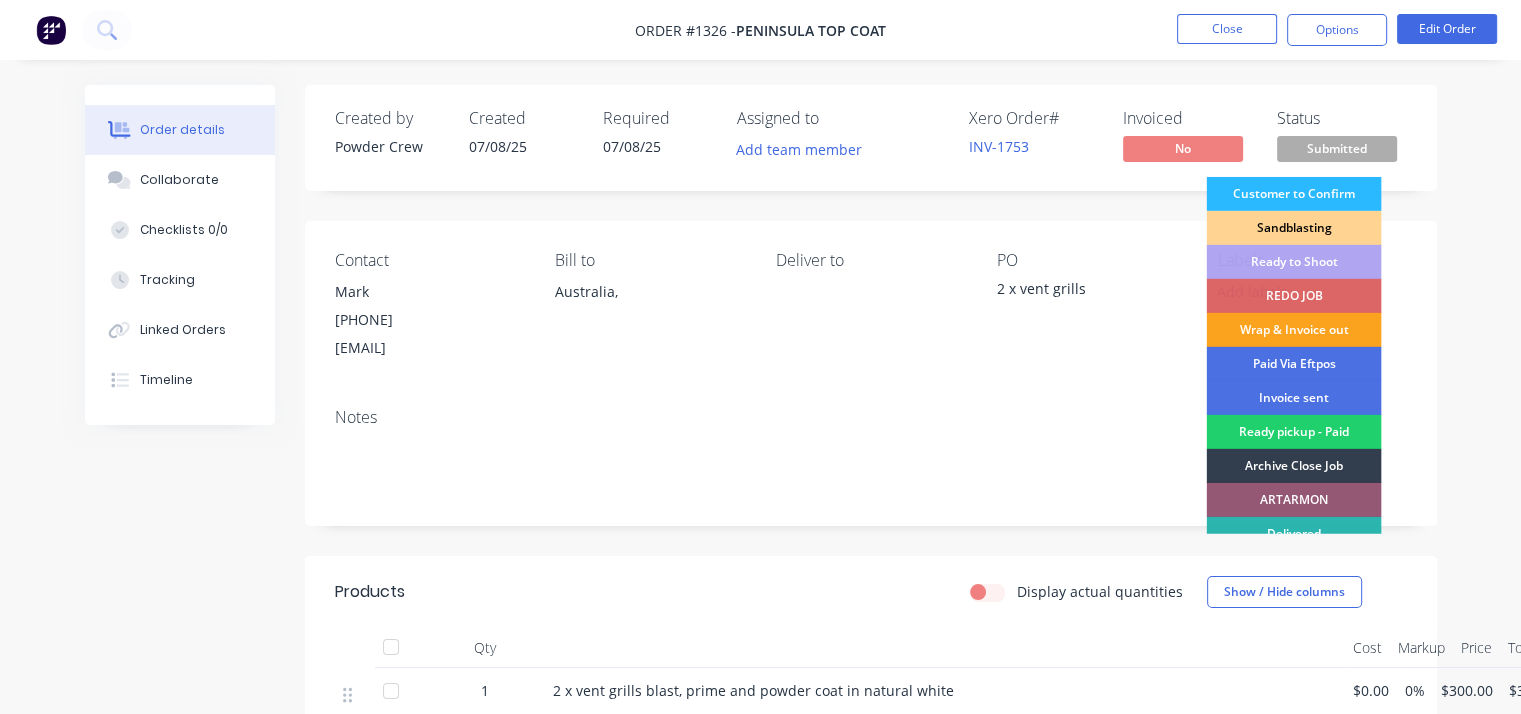 click on "Sandblasting" at bounding box center [1293, 228] 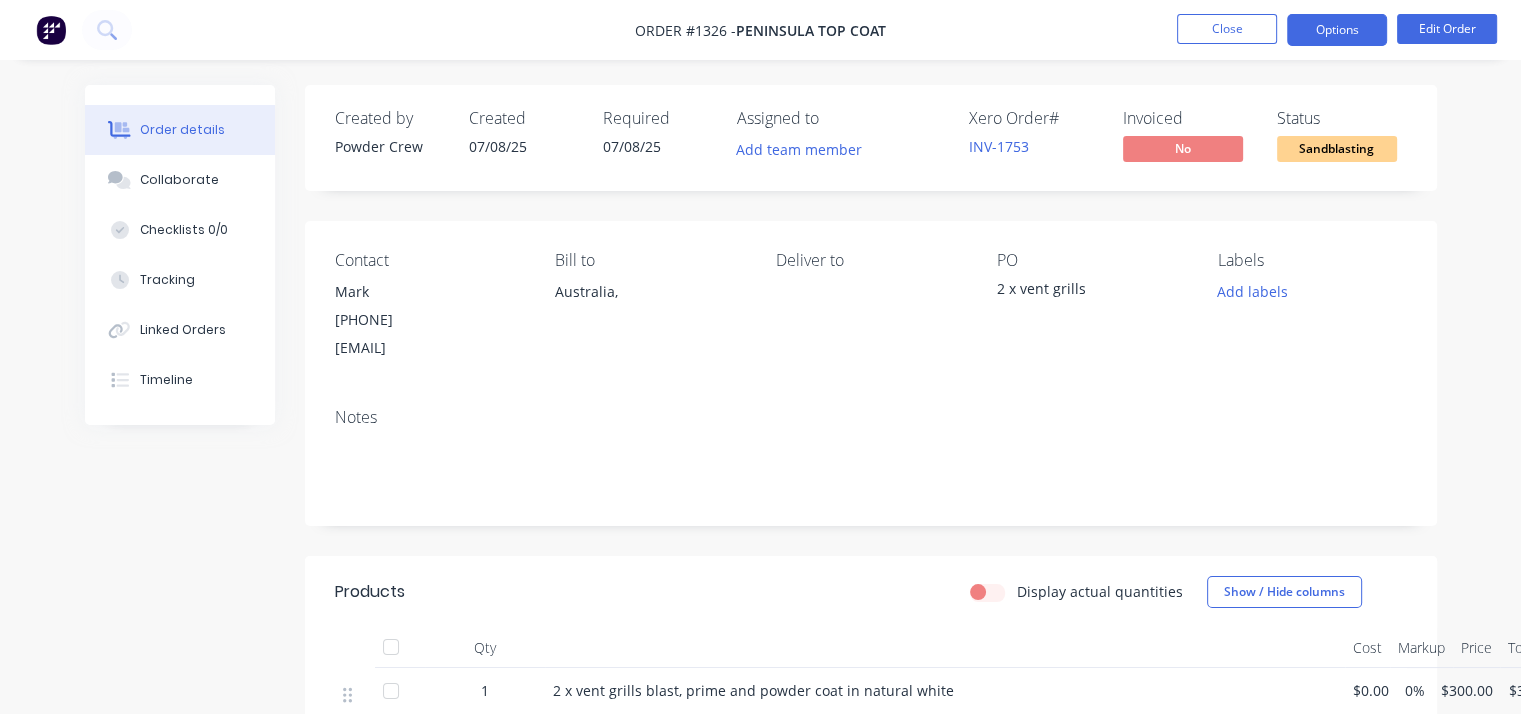 click on "Options" at bounding box center (1337, 30) 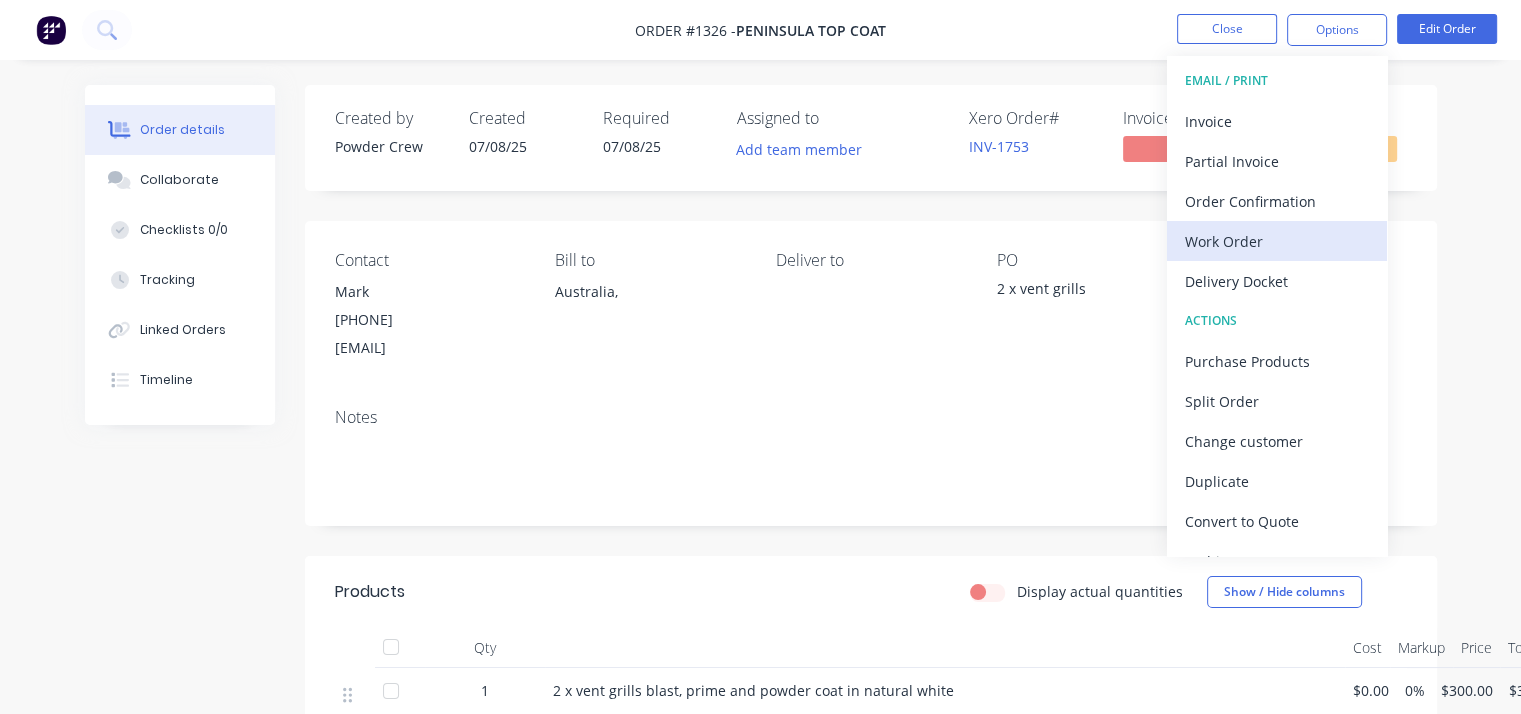 click on "Work Order" at bounding box center (1277, 241) 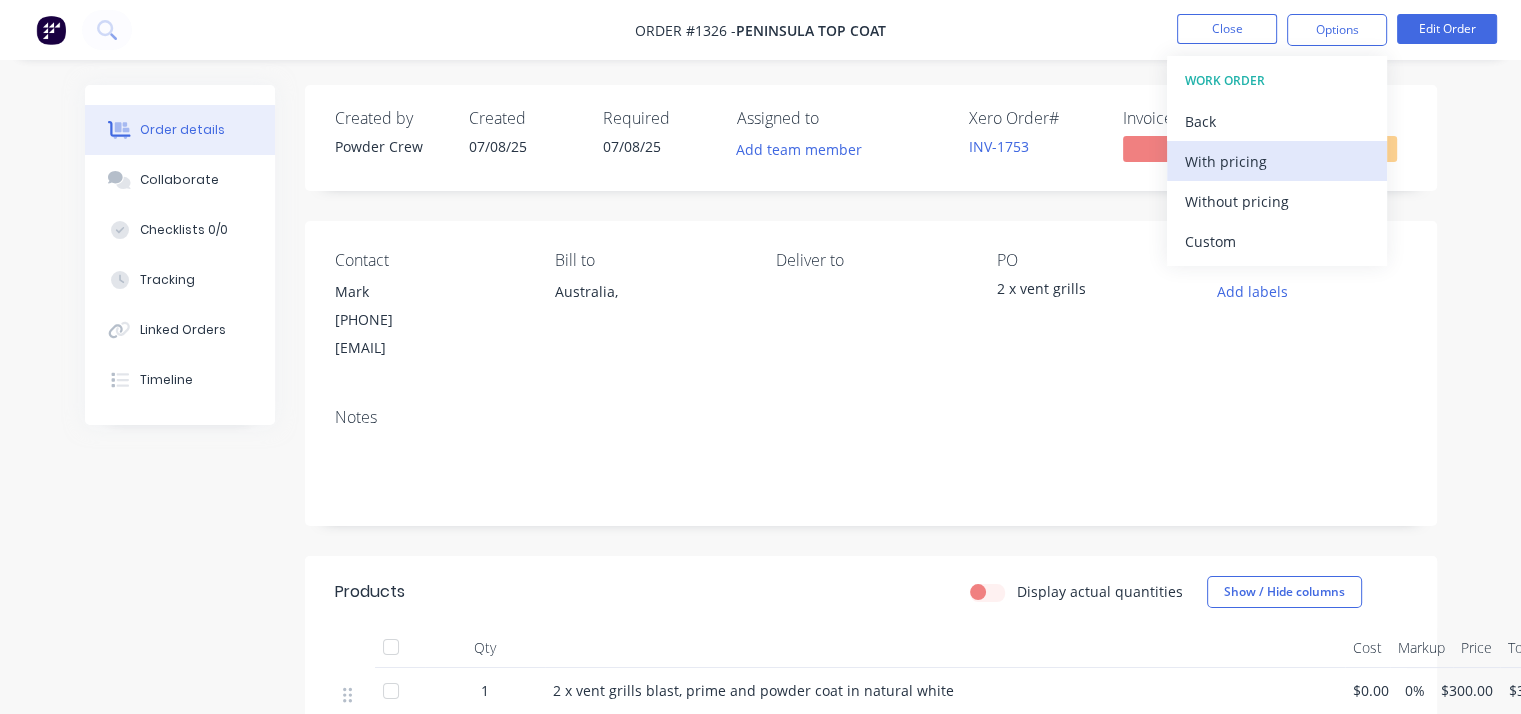 click on "With pricing" at bounding box center (1277, 161) 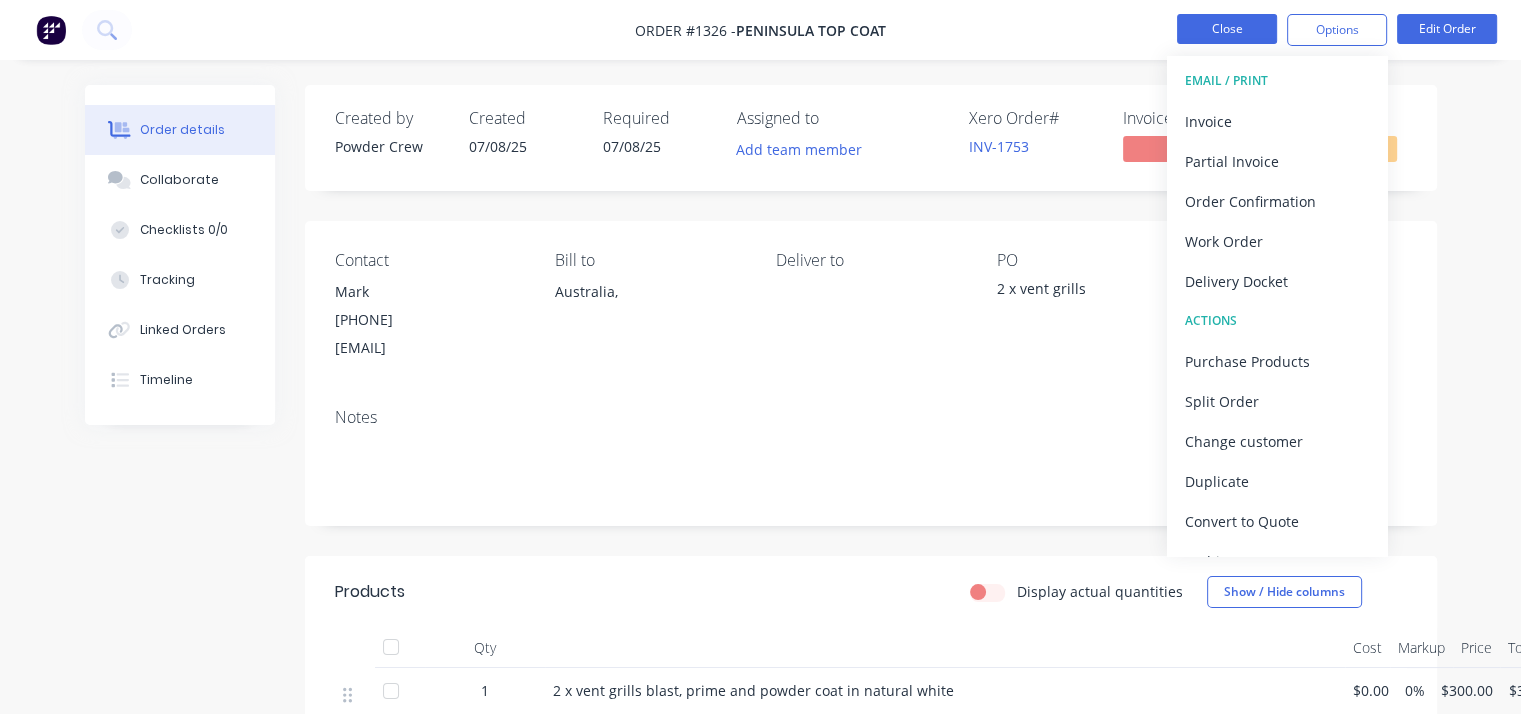 click on "Close" at bounding box center (1227, 29) 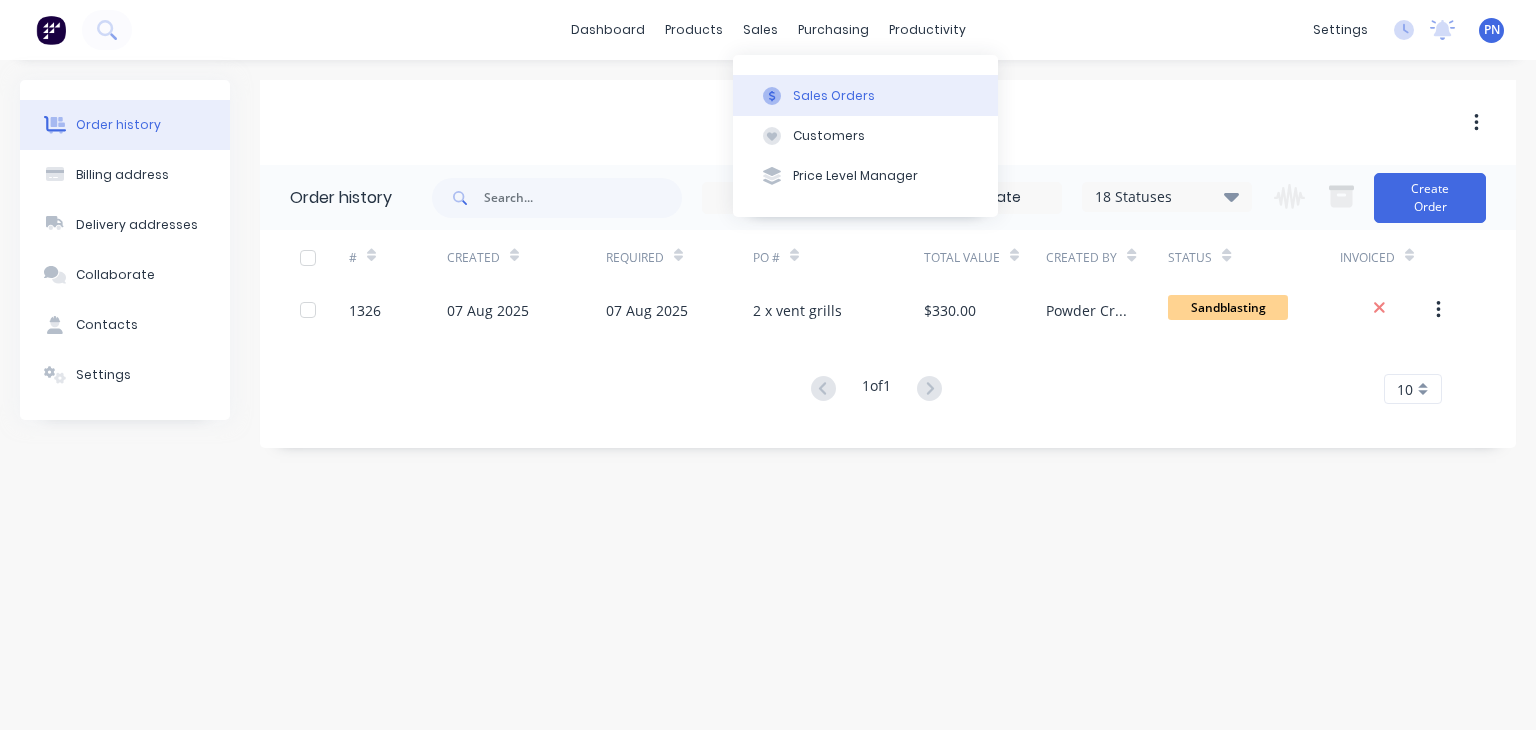 click on "Sales Orders" at bounding box center (834, 96) 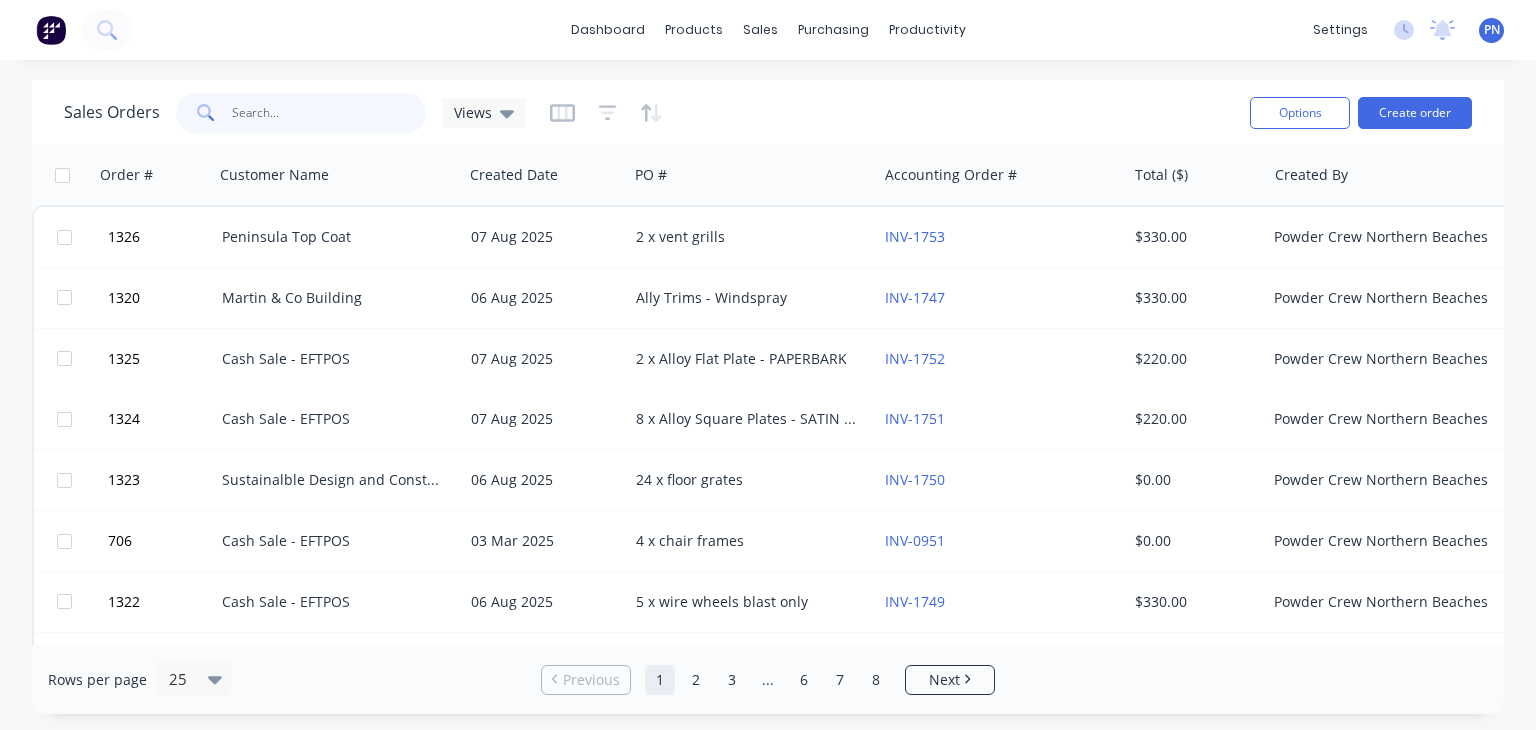 click at bounding box center [329, 113] 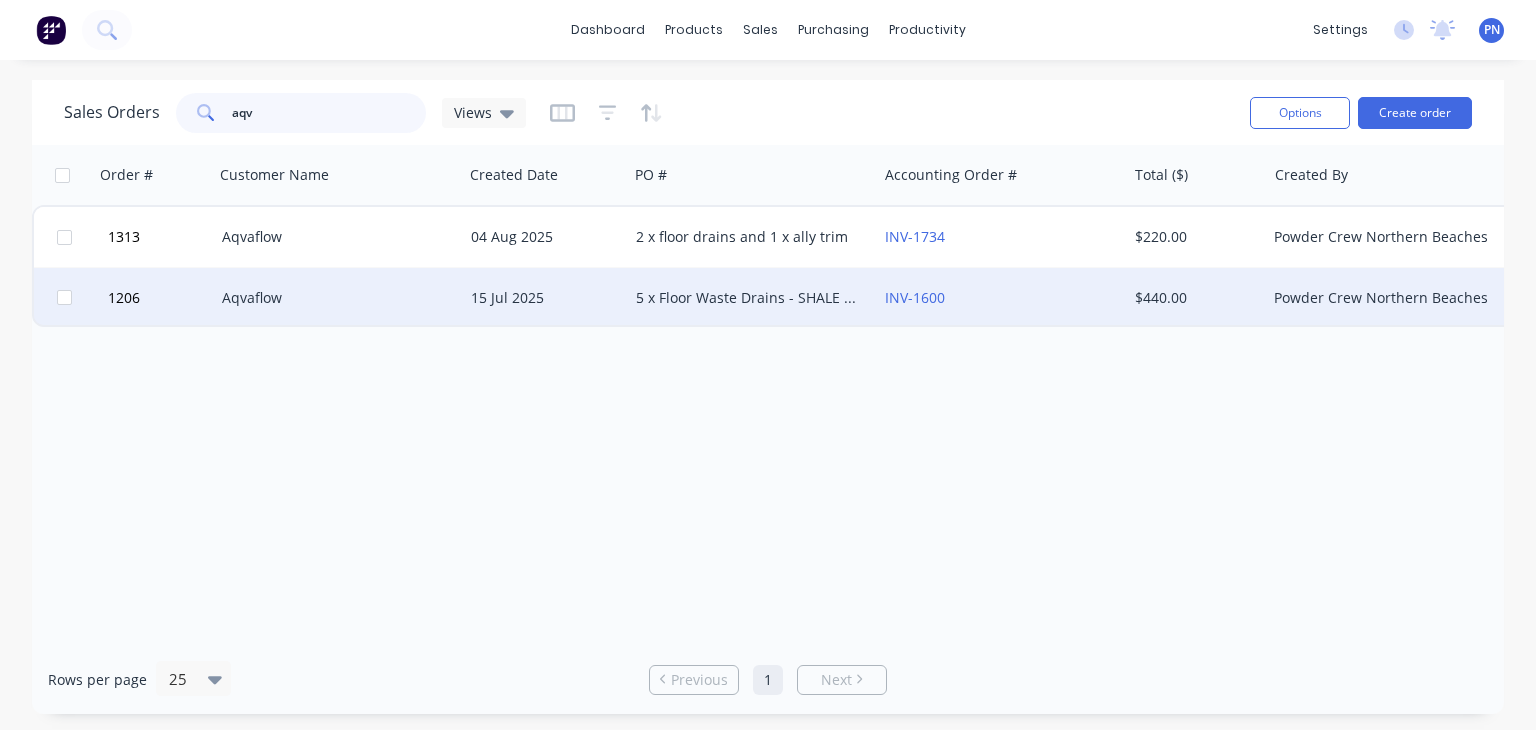 type on "aqv" 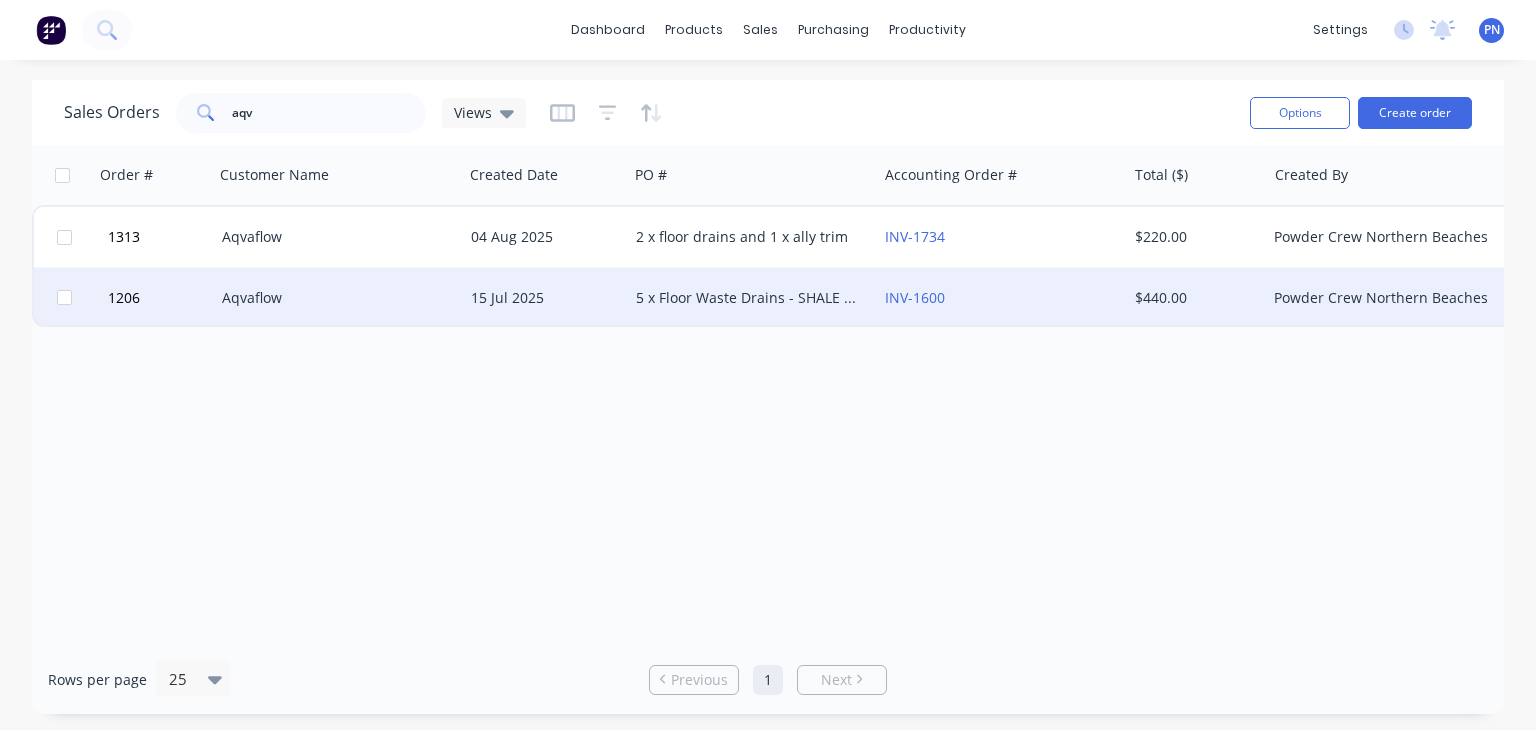 click on "15 Jul 2025" at bounding box center (545, 298) 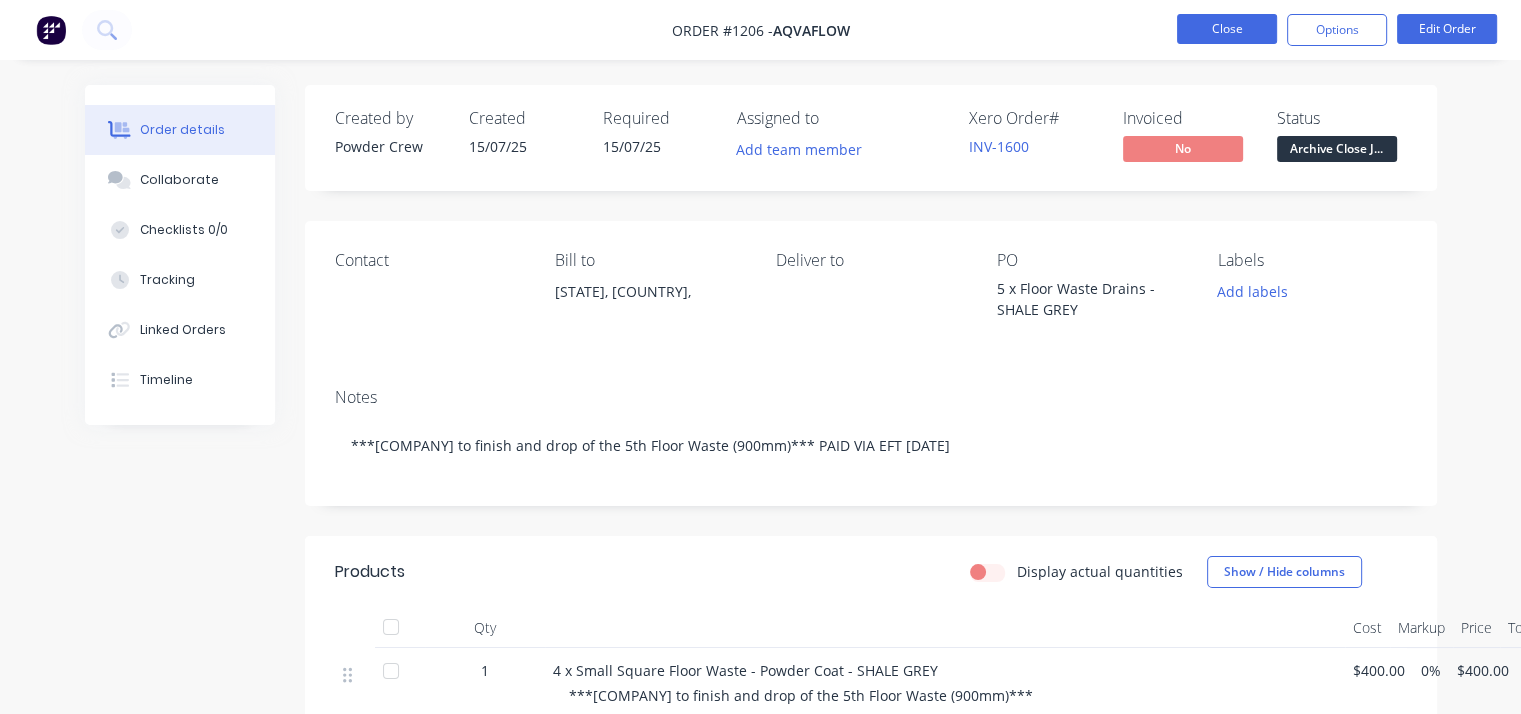 click on "Close" at bounding box center [1227, 29] 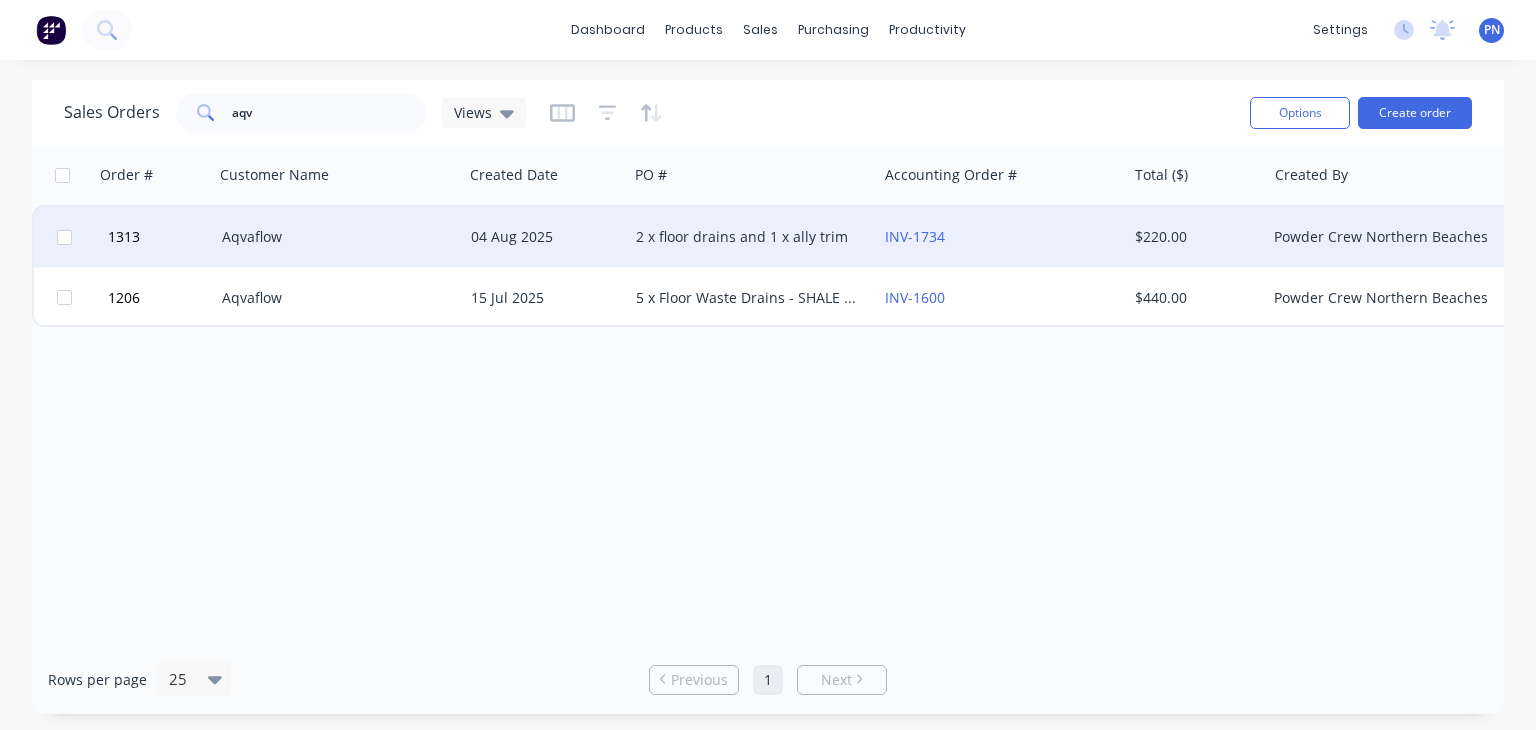 click on "2 x floor drains and 1 x ally trim" at bounding box center (747, 237) 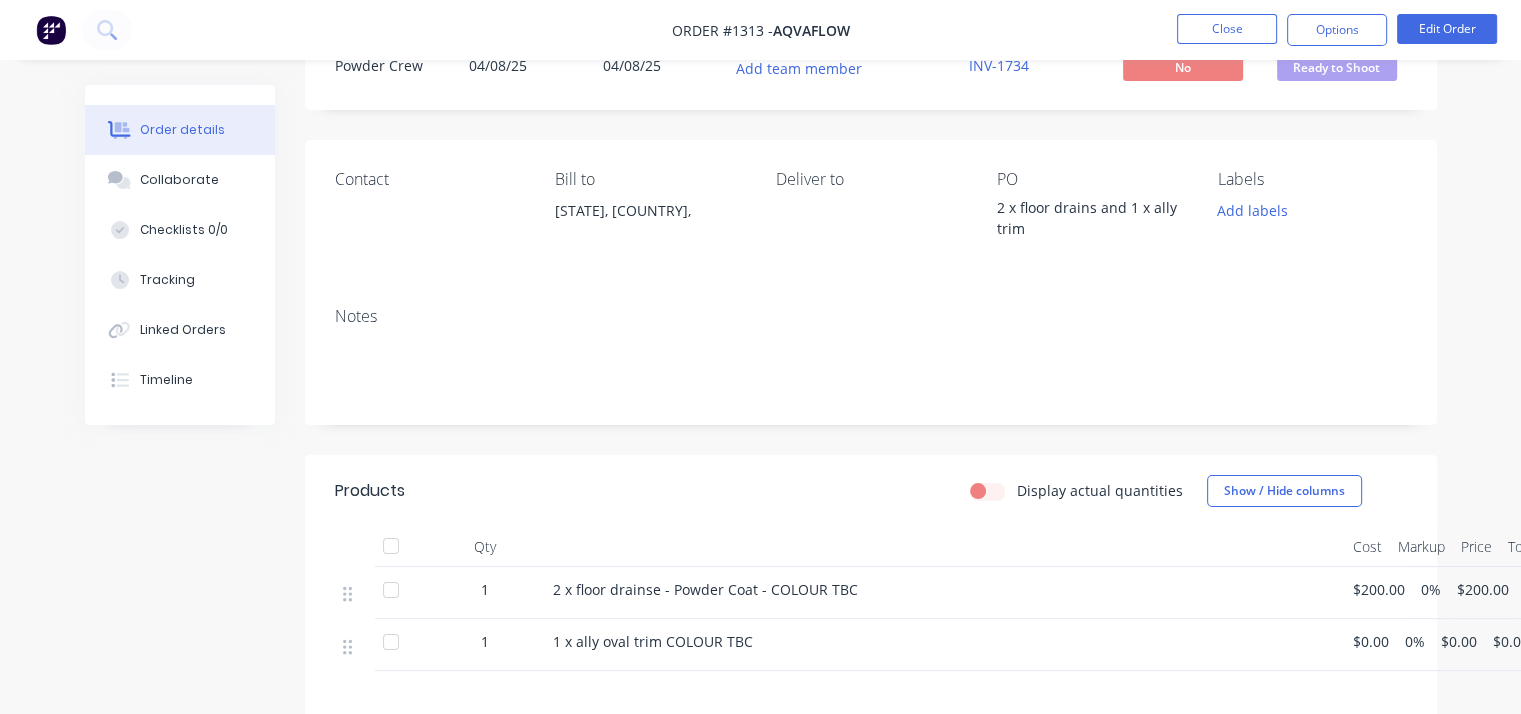 scroll, scrollTop: 200, scrollLeft: 0, axis: vertical 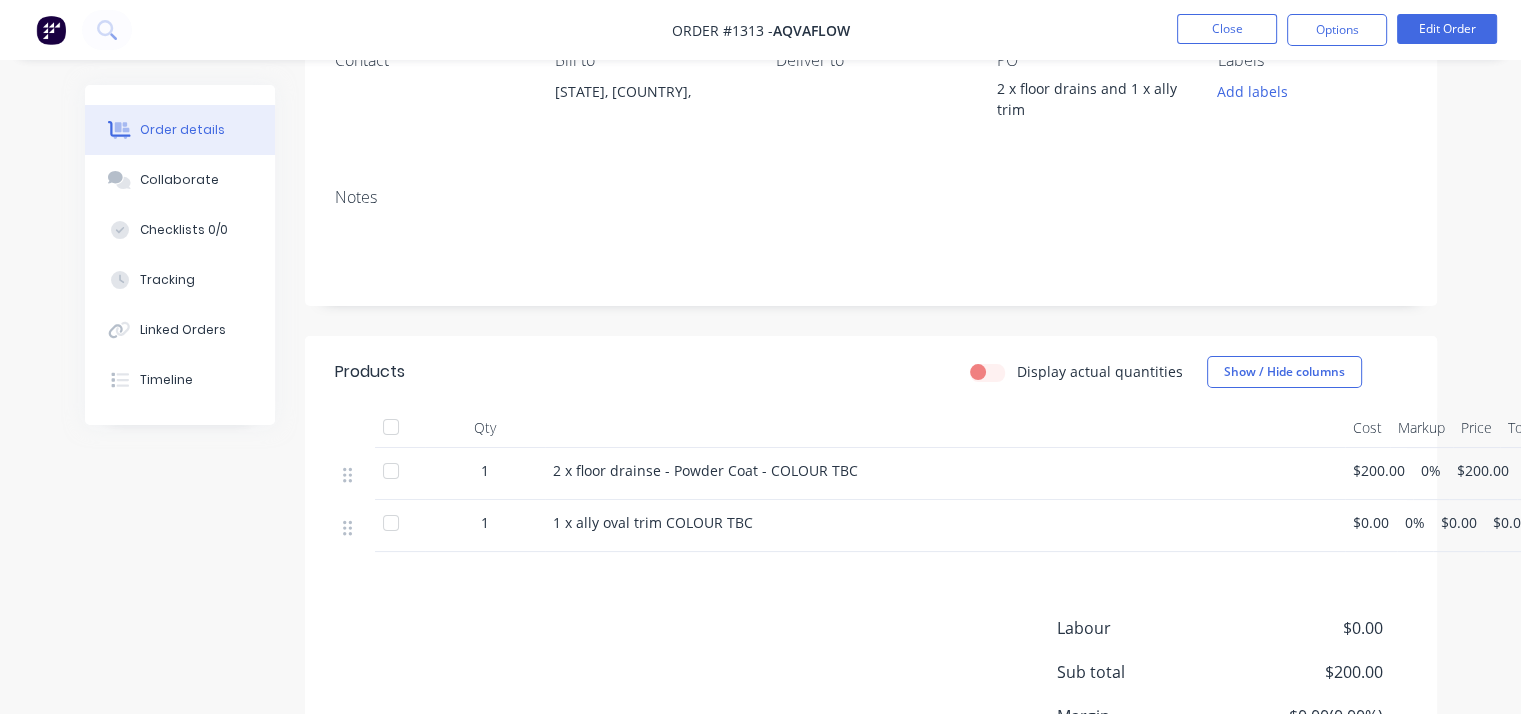 click on "2 x floor drainse - Powder Coat - COLOUR TBC" at bounding box center [945, 474] 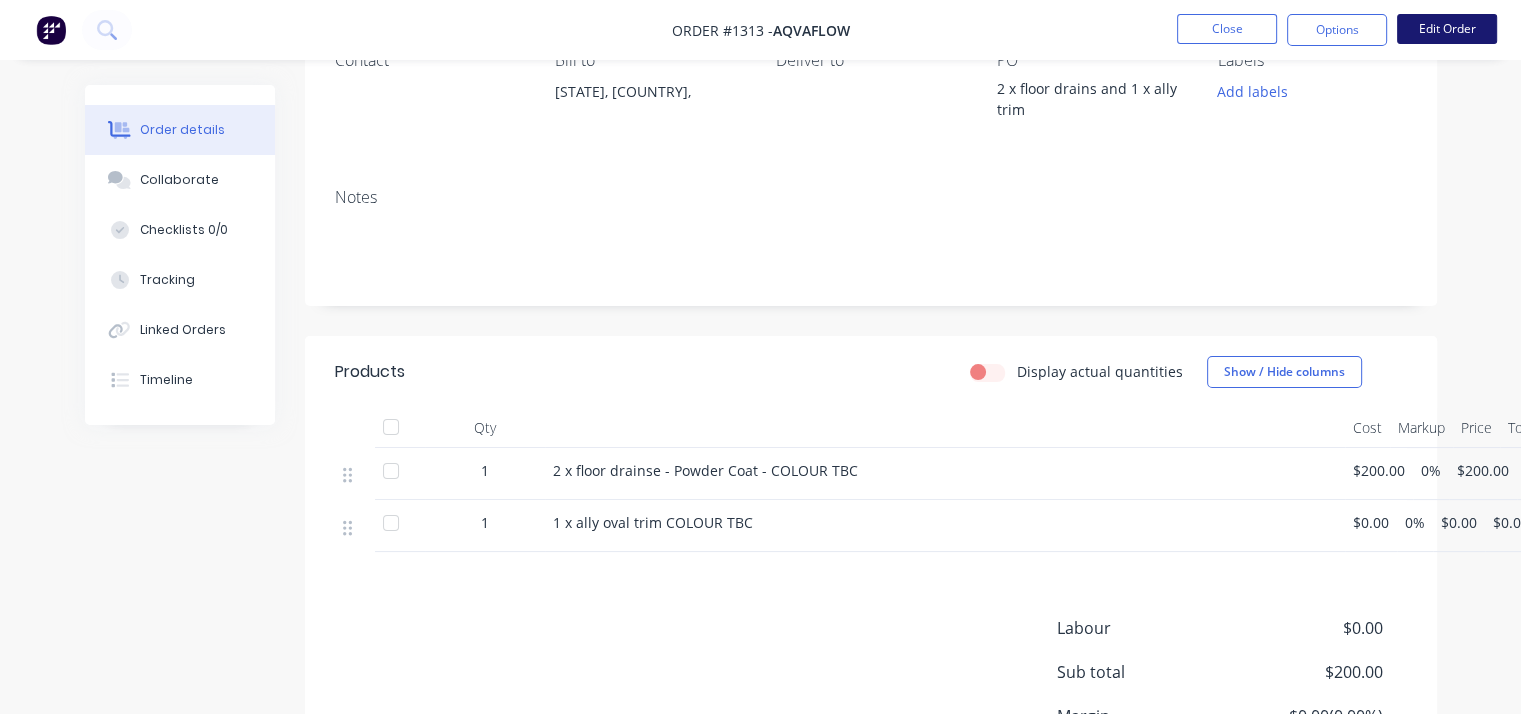 click on "Edit Order" at bounding box center (1447, 29) 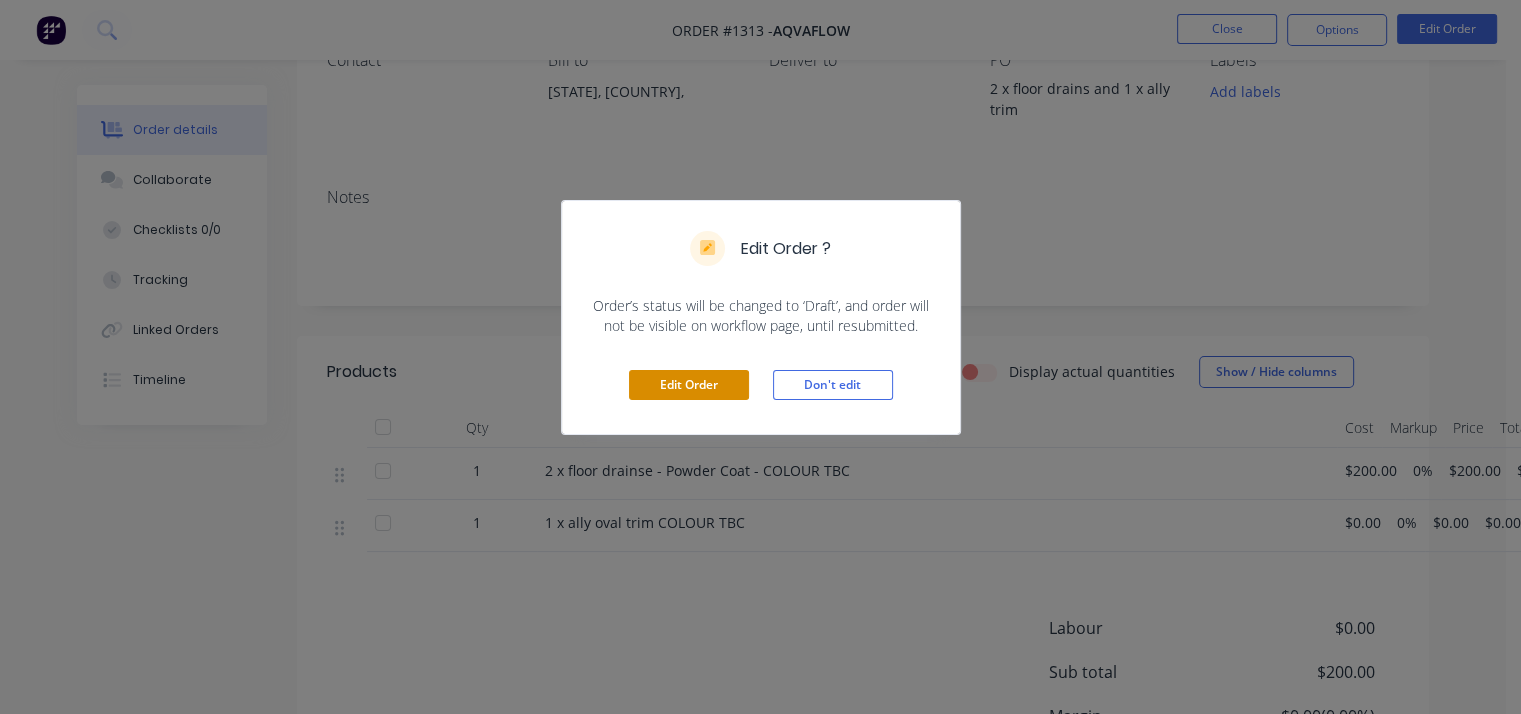 click on "Edit Order" at bounding box center (689, 385) 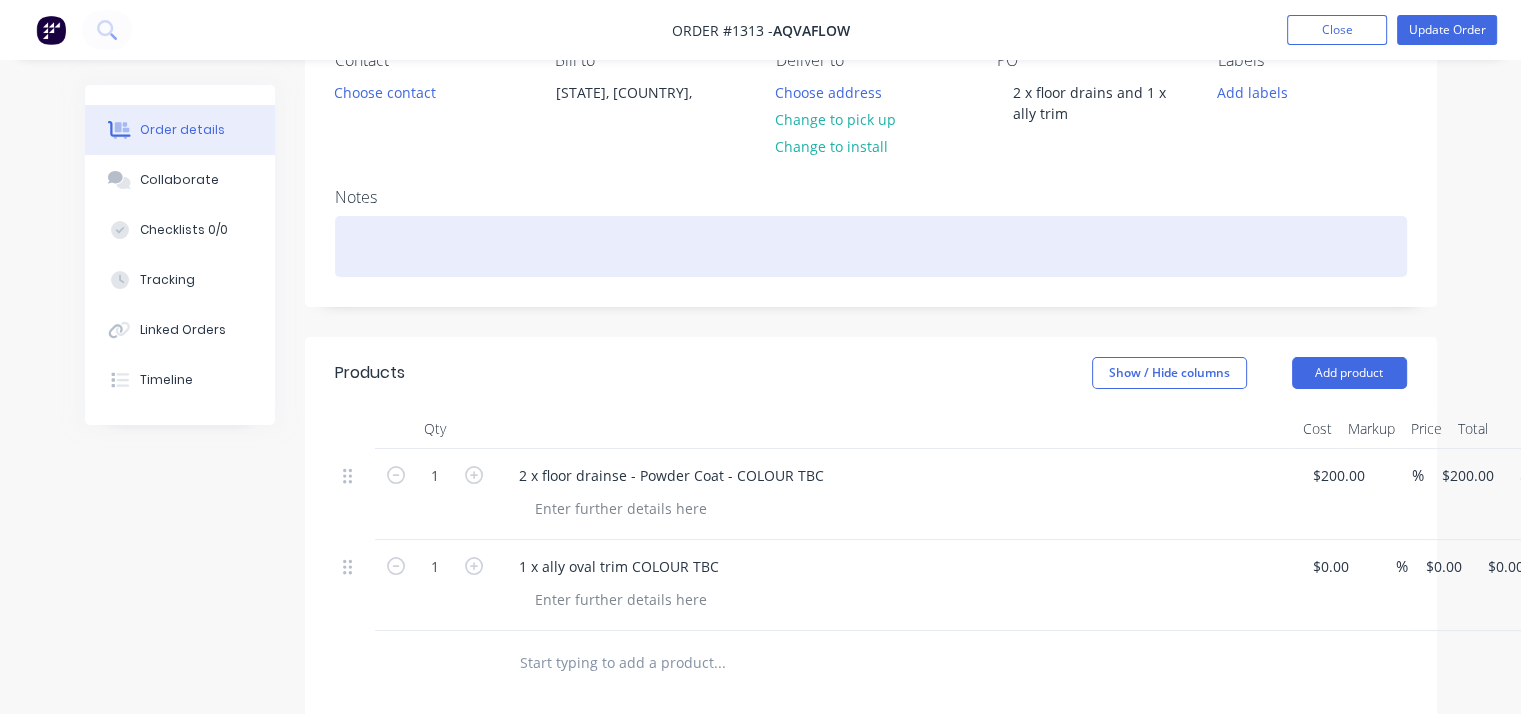 scroll, scrollTop: 500, scrollLeft: 0, axis: vertical 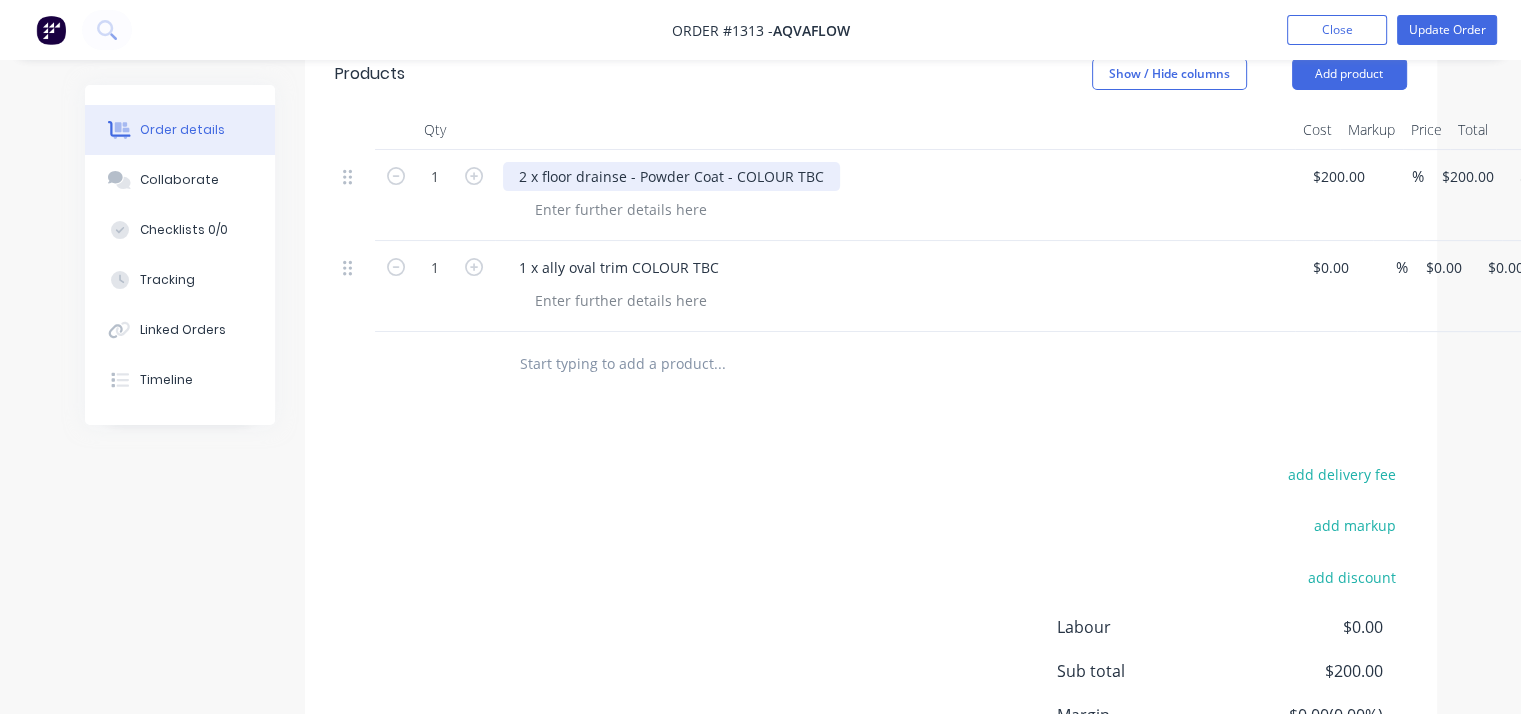 drag, startPoint x: 839, startPoint y: 170, endPoint x: 814, endPoint y: 174, distance: 25.317978 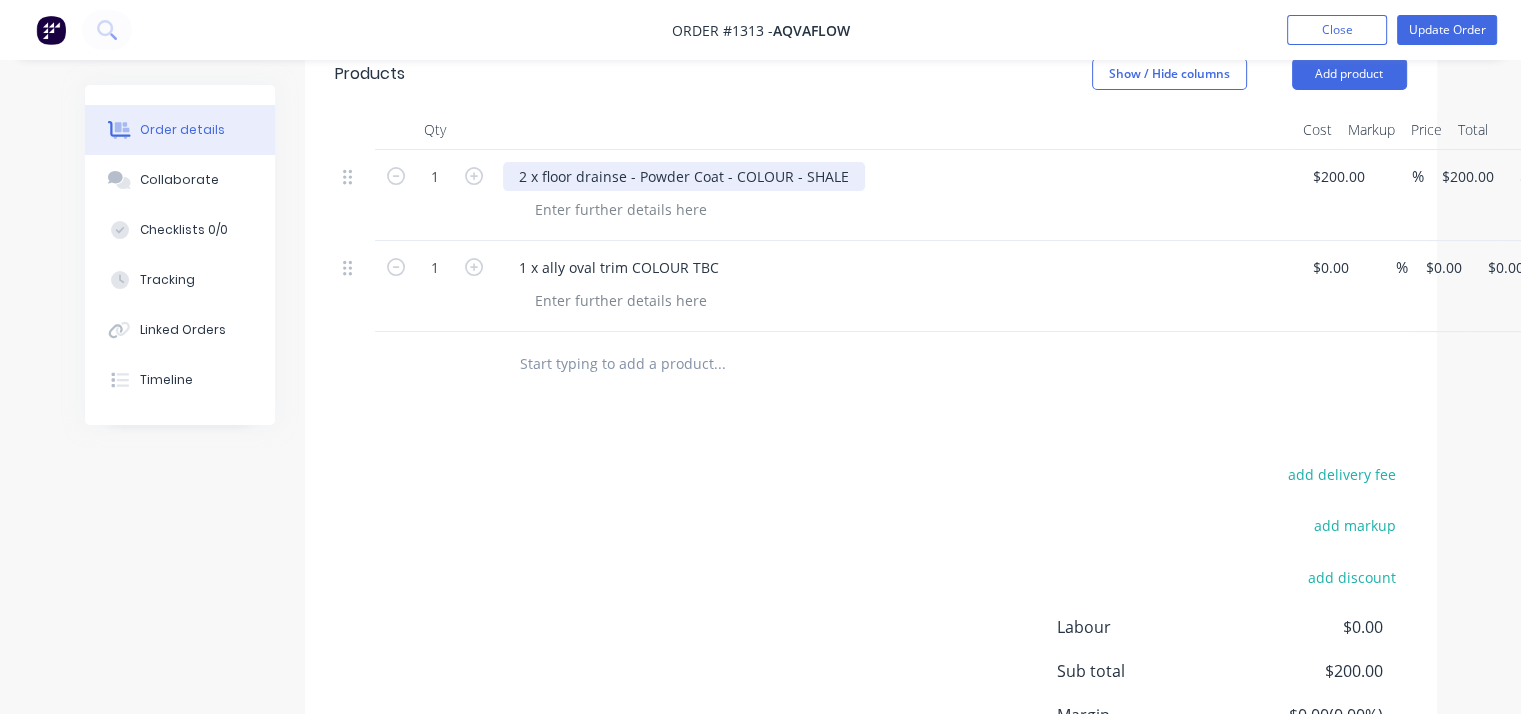 type 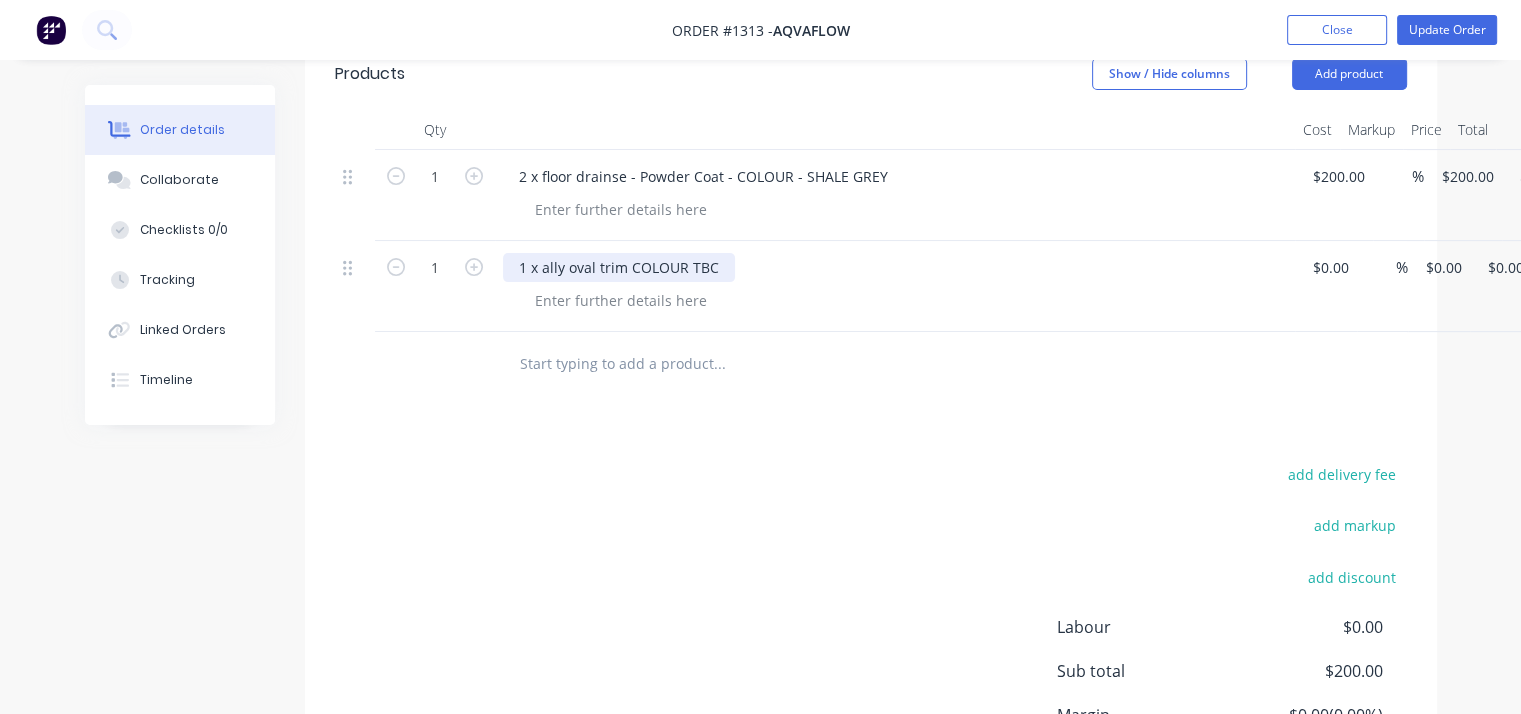 click on "1 x ally oval trim COLOUR TBC" at bounding box center (619, 267) 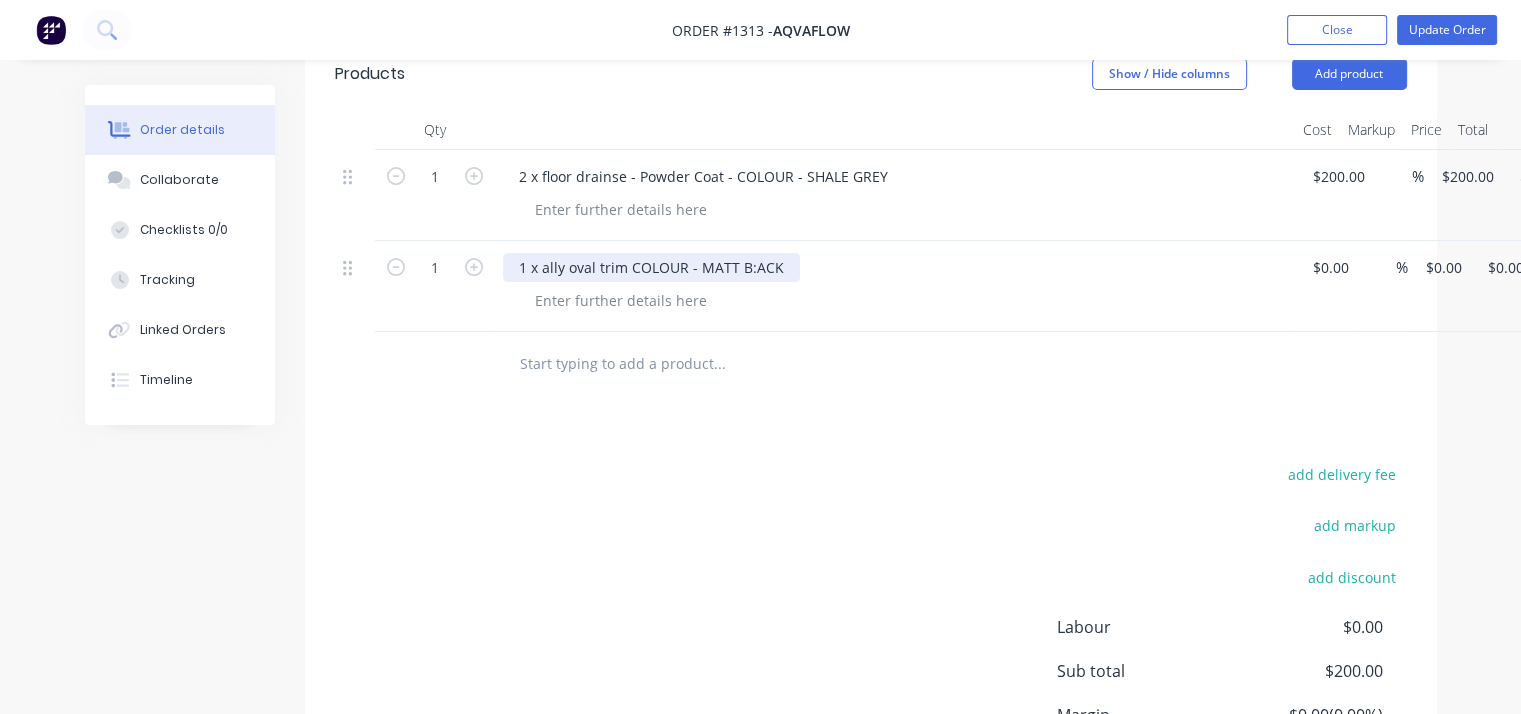 click on "1 x ally oval trim COLOUR - MATT B:ACK" at bounding box center [651, 267] 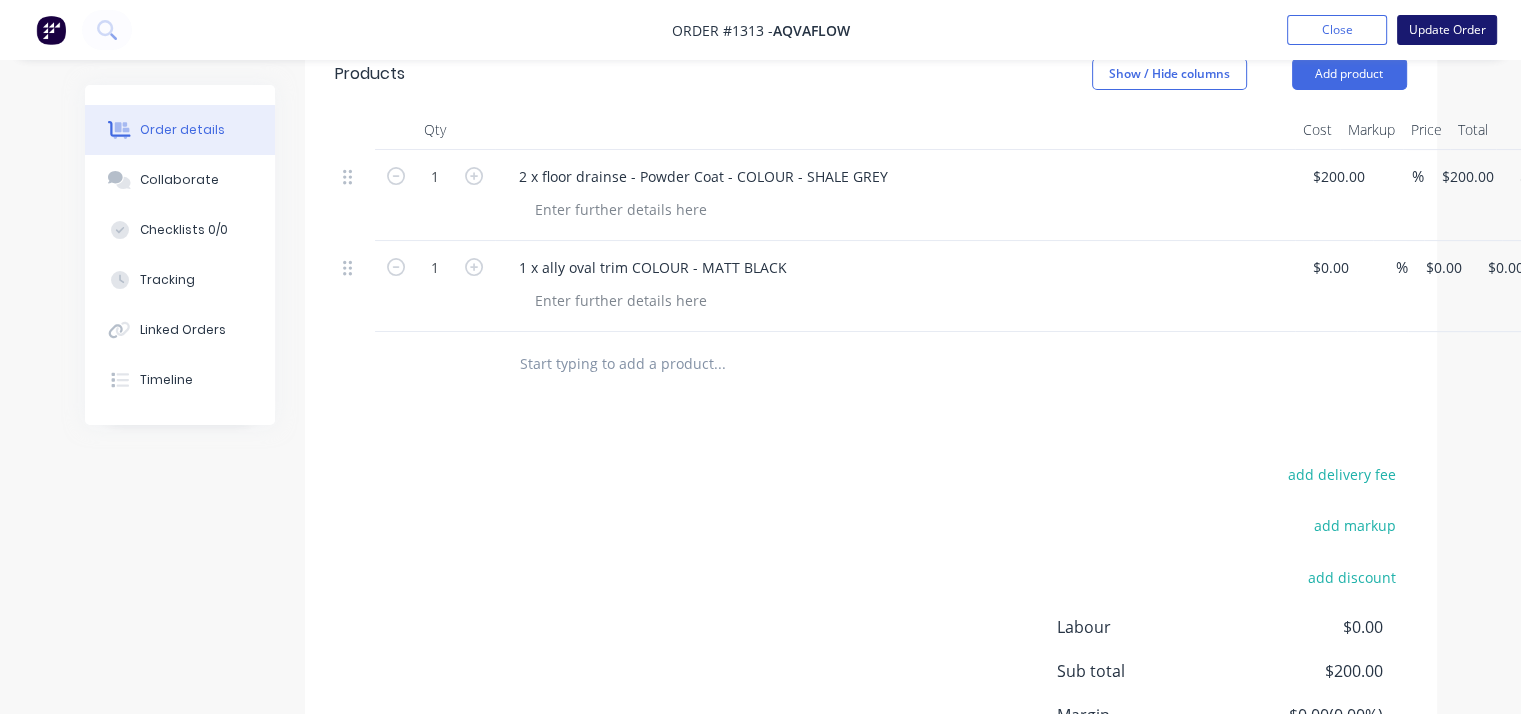 click on "Update Order" at bounding box center [1447, 30] 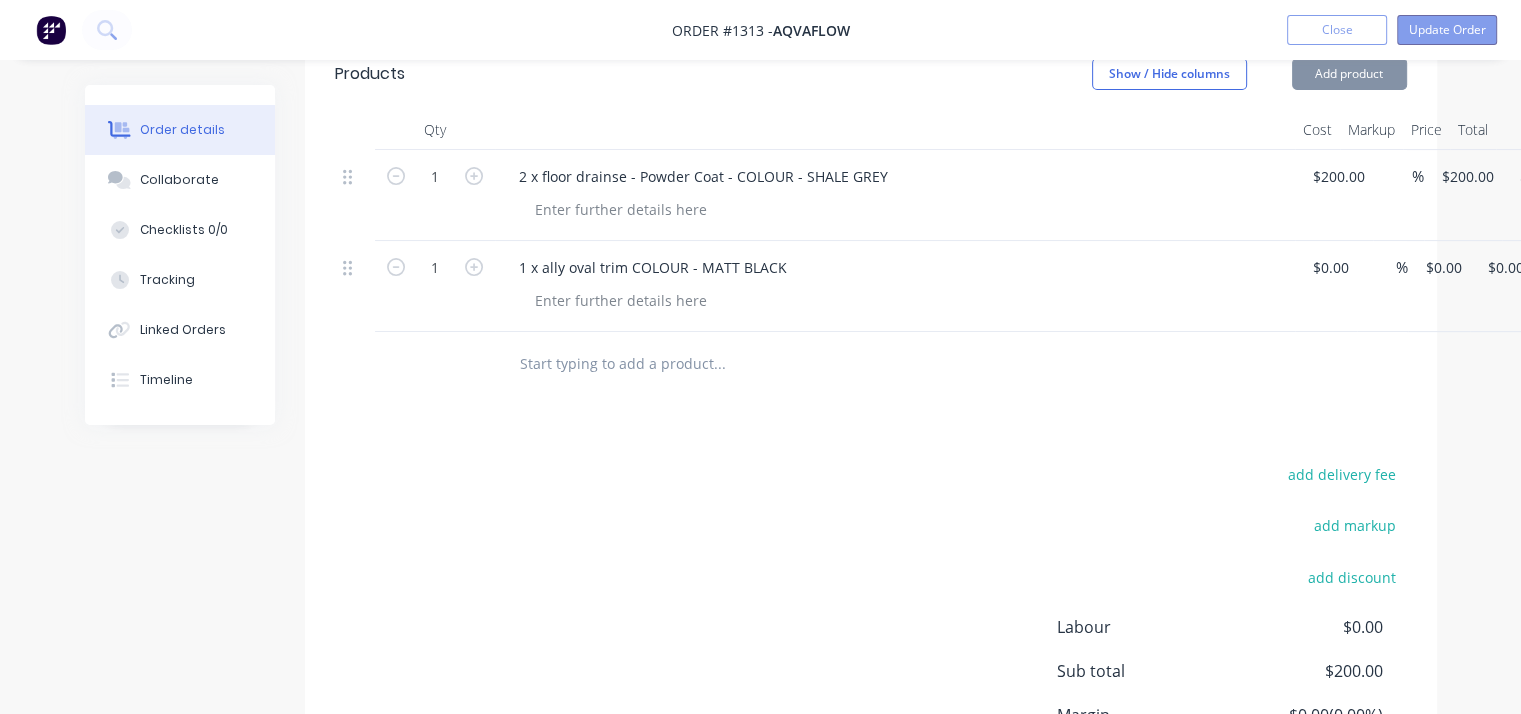 scroll, scrollTop: 0, scrollLeft: 0, axis: both 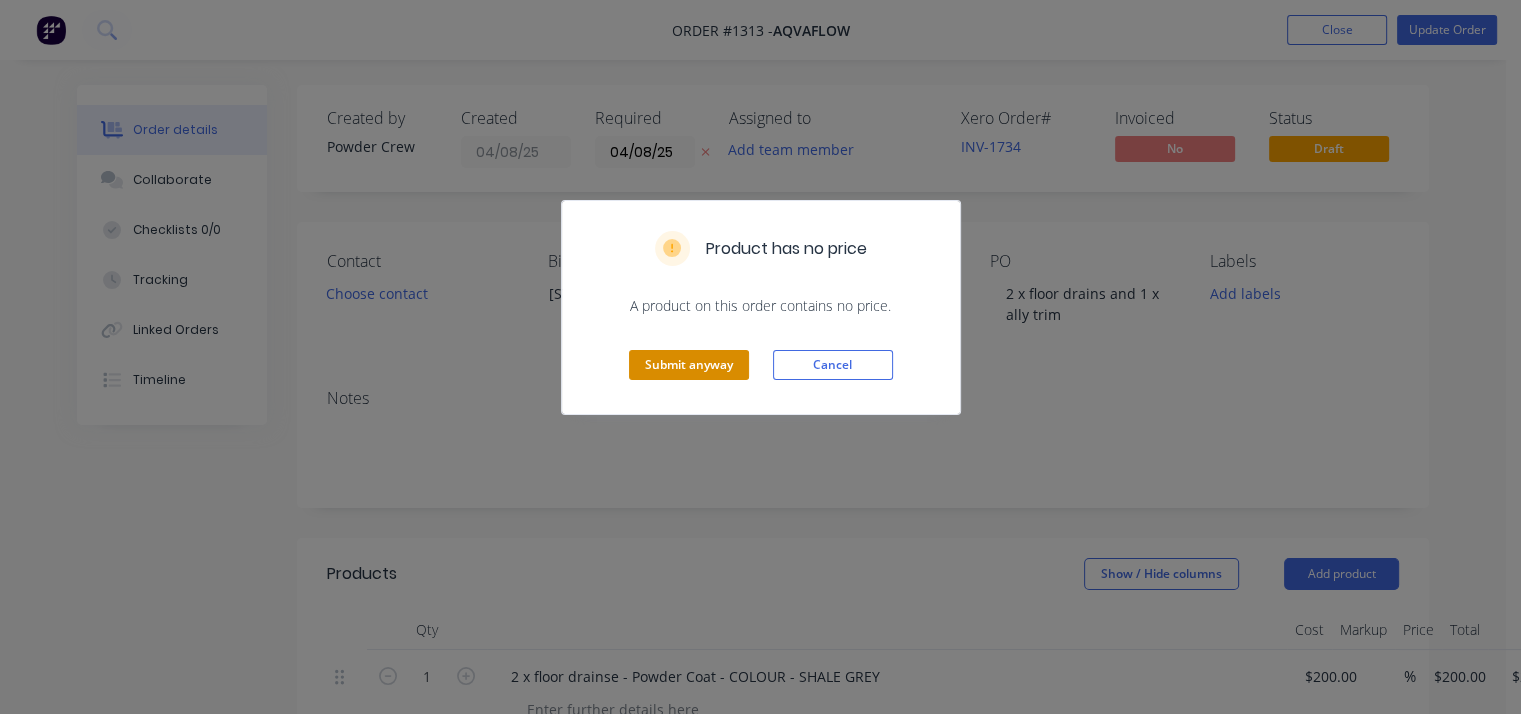 click on "Submit anyway" at bounding box center (689, 365) 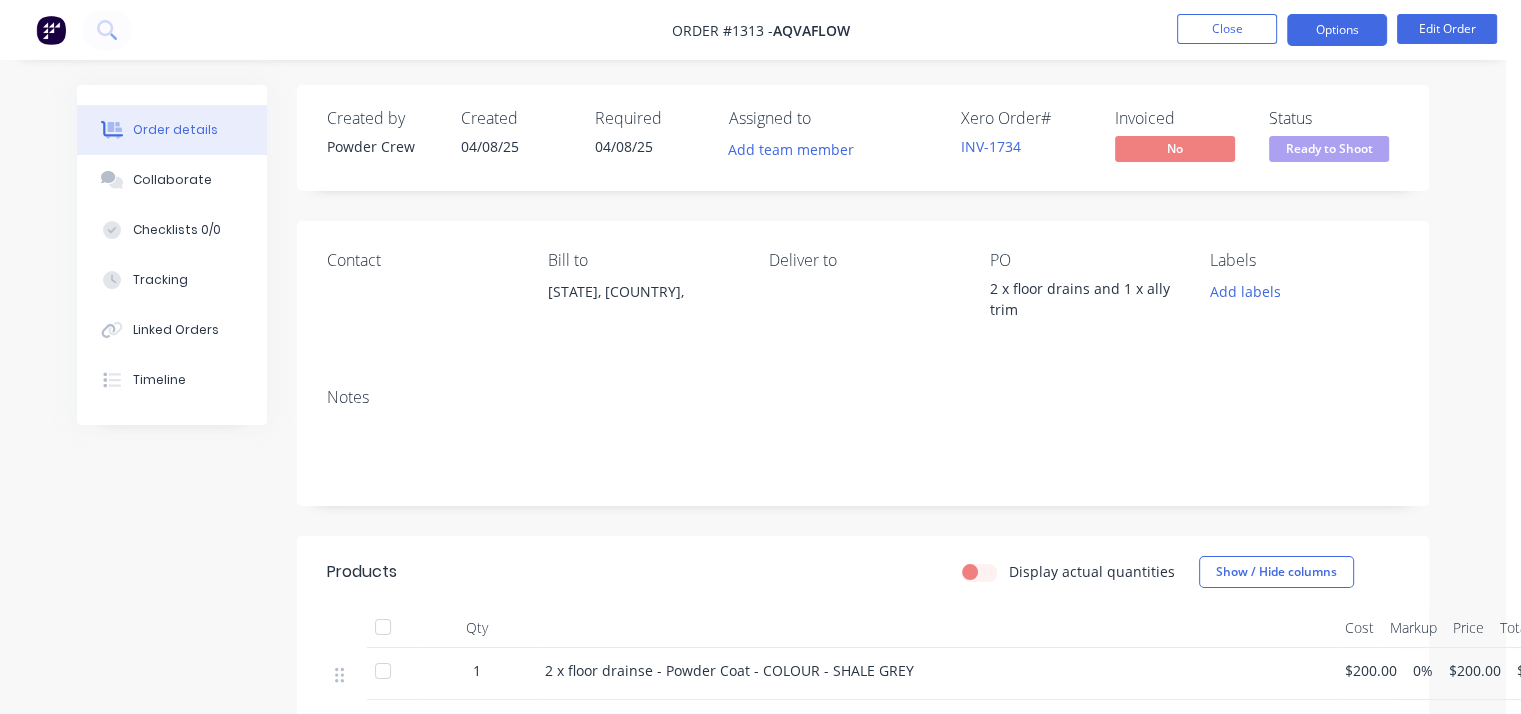 click on "Options" at bounding box center [1337, 30] 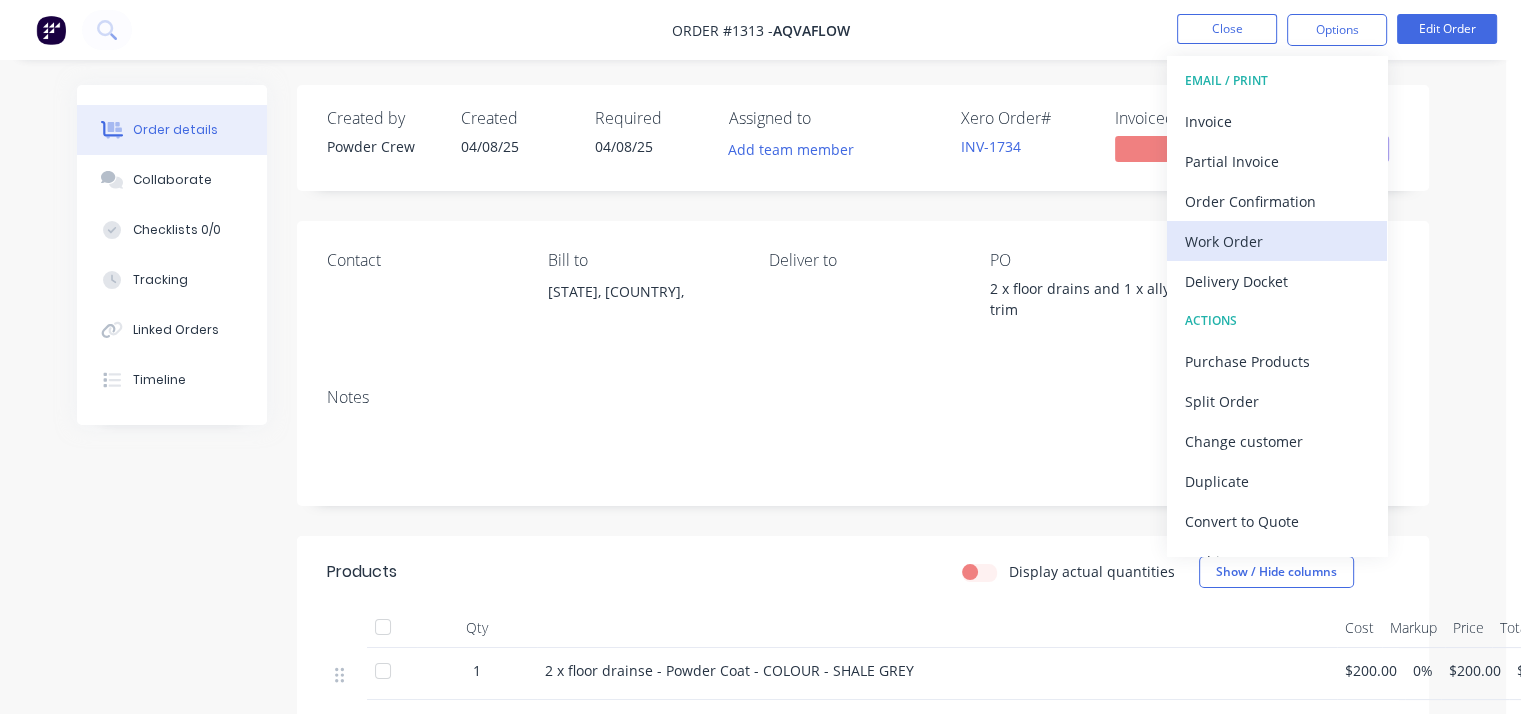 click on "Work Order" at bounding box center [1277, 241] 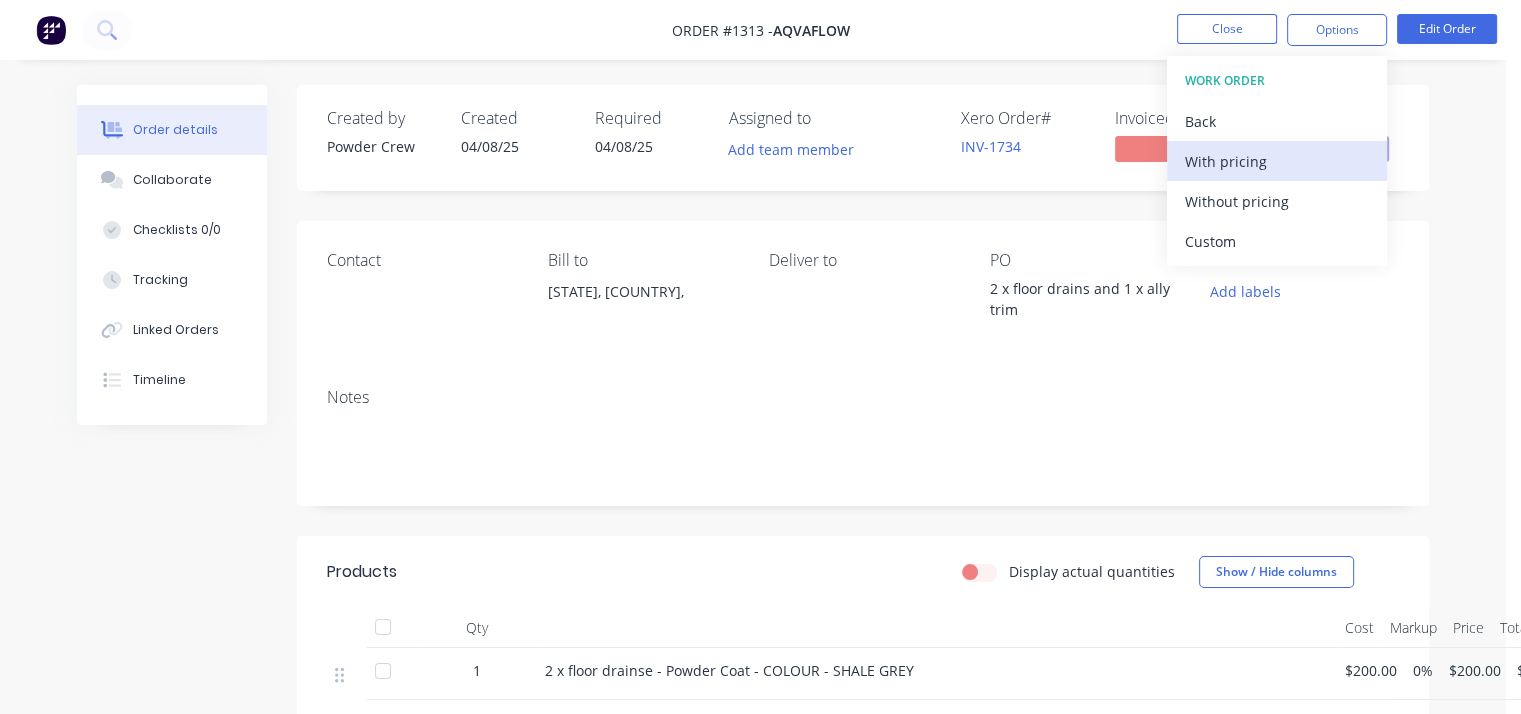 click on "With pricing" at bounding box center (1277, 161) 